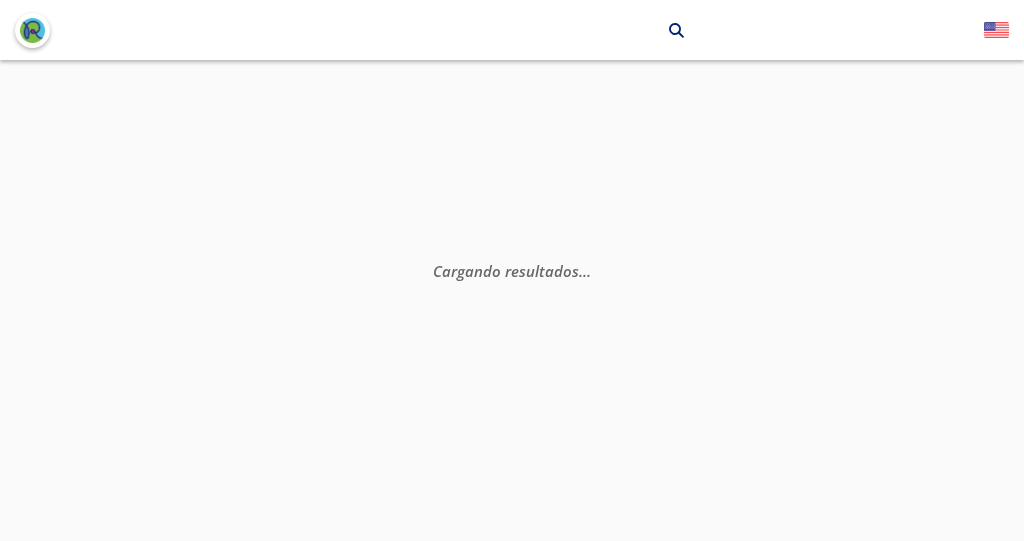 scroll, scrollTop: 0, scrollLeft: 0, axis: both 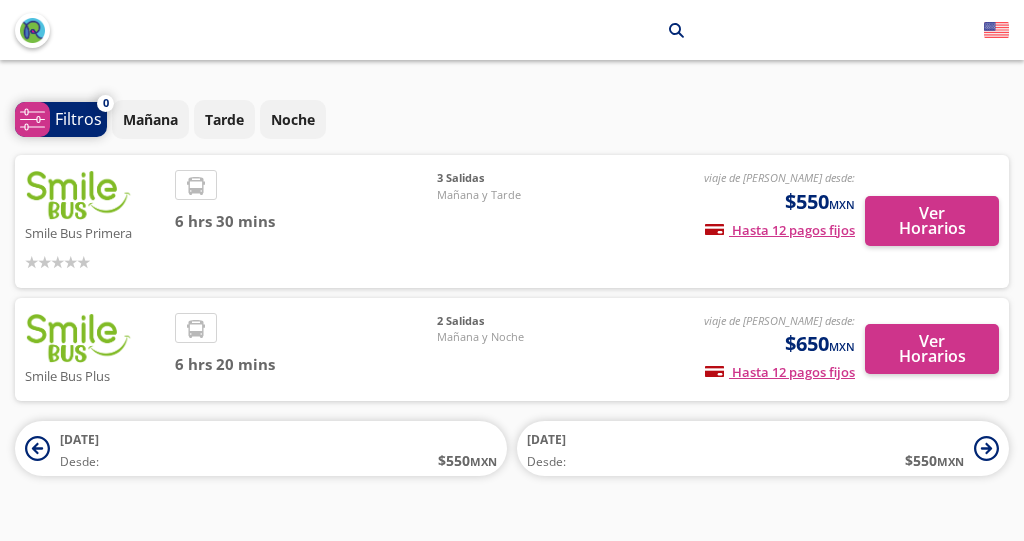 click on "Filtros" at bounding box center (78, 119) 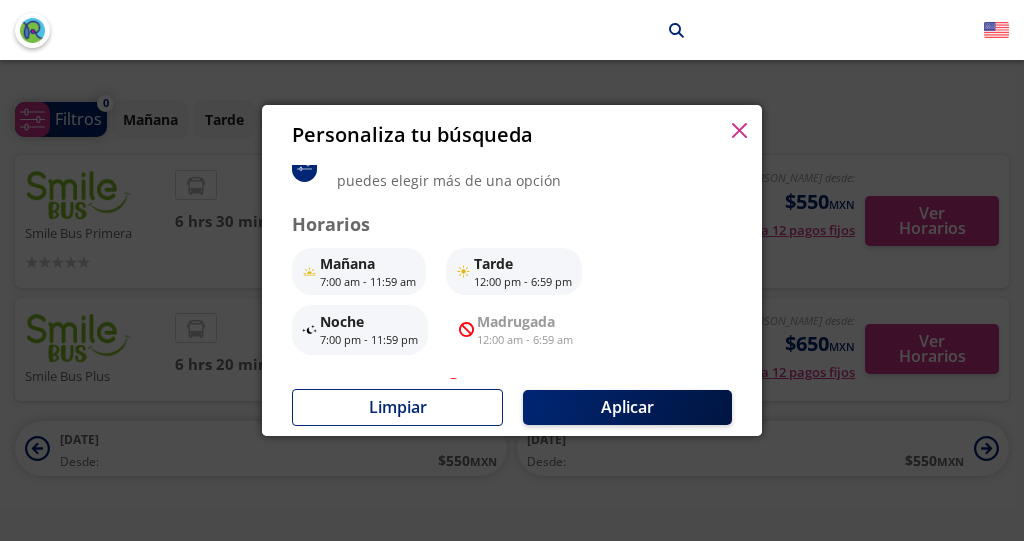 scroll, scrollTop: 0, scrollLeft: 0, axis: both 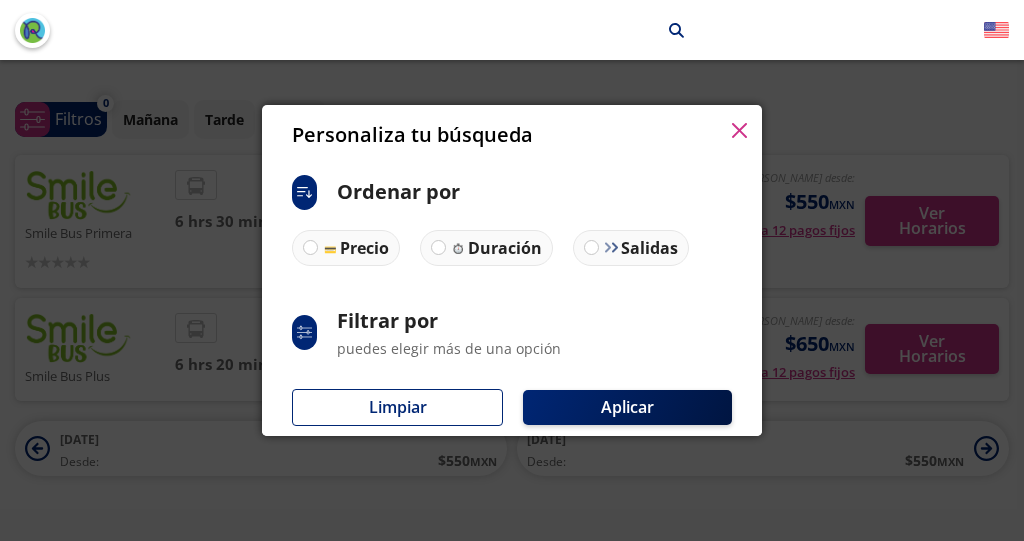 click 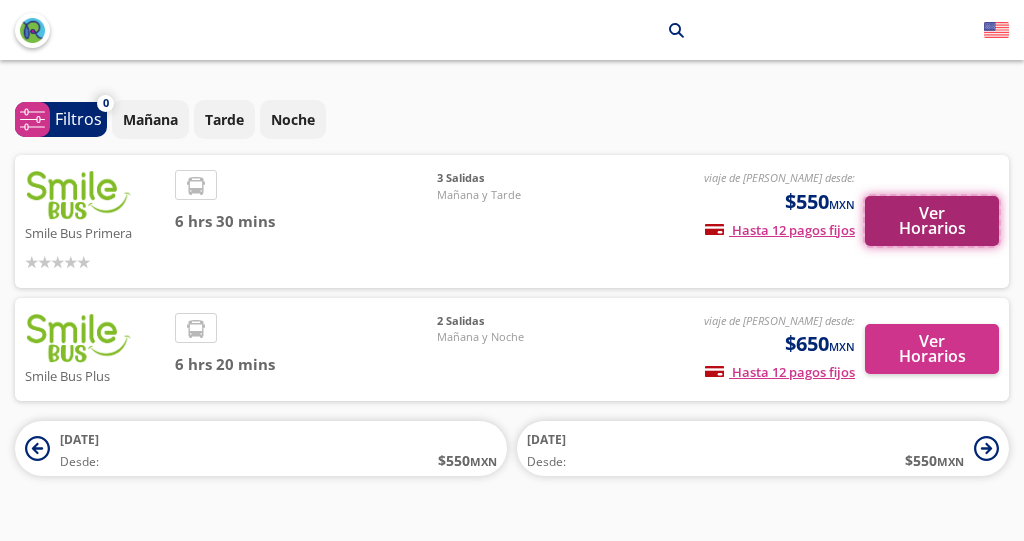 click on "Ver Horarios" at bounding box center (932, 221) 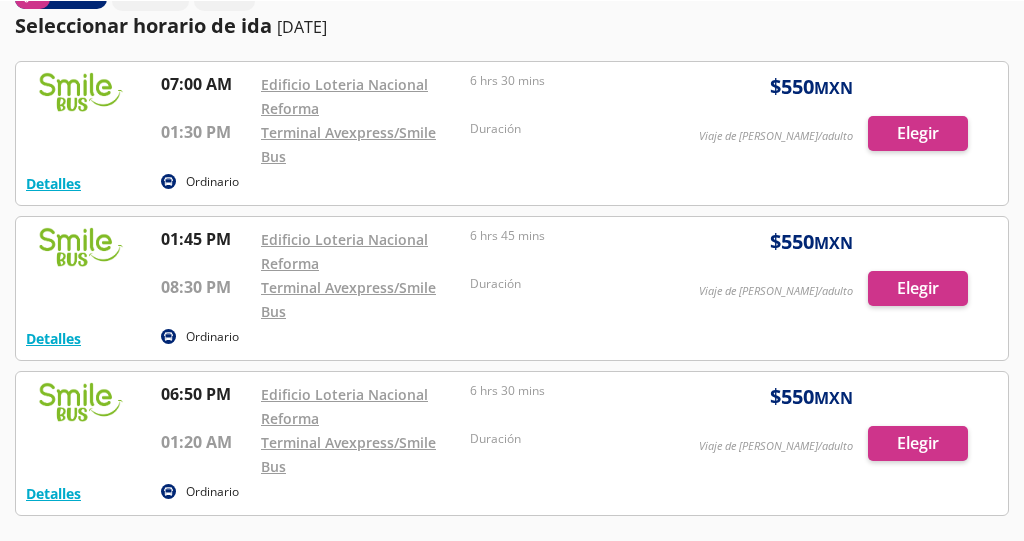 scroll, scrollTop: 109, scrollLeft: 0, axis: vertical 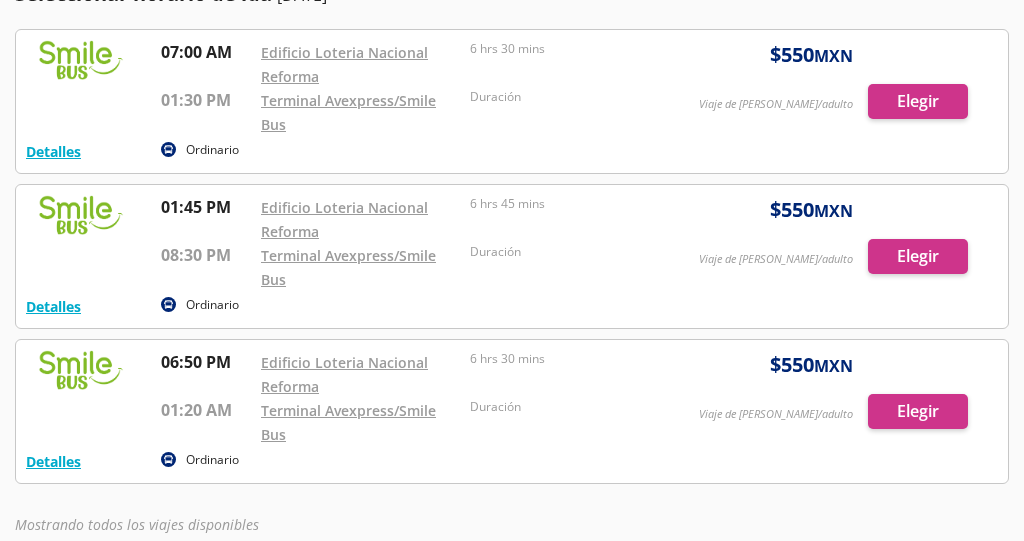 click at bounding box center [512, 101] 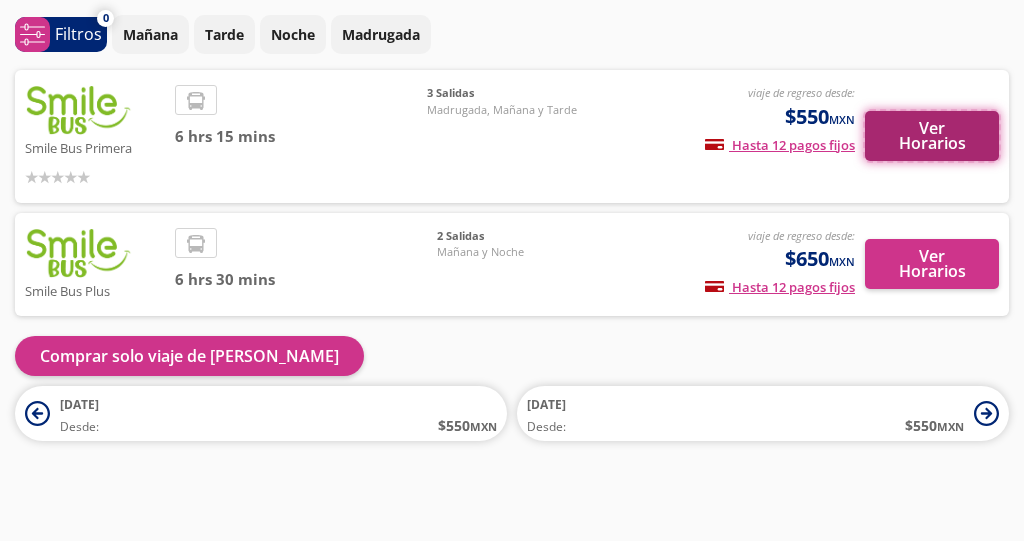click on "Ver Horarios" at bounding box center [932, 136] 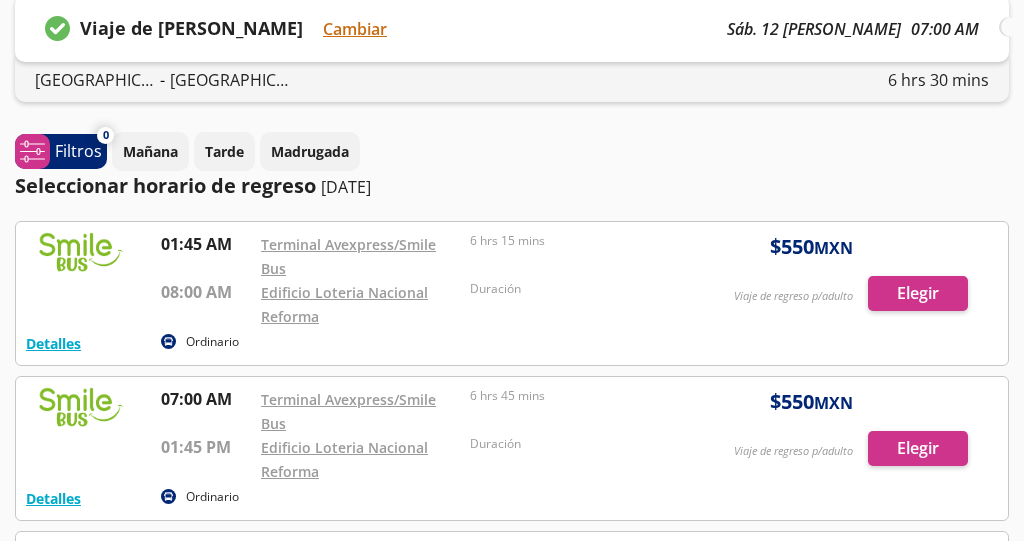 scroll, scrollTop: 0, scrollLeft: 0, axis: both 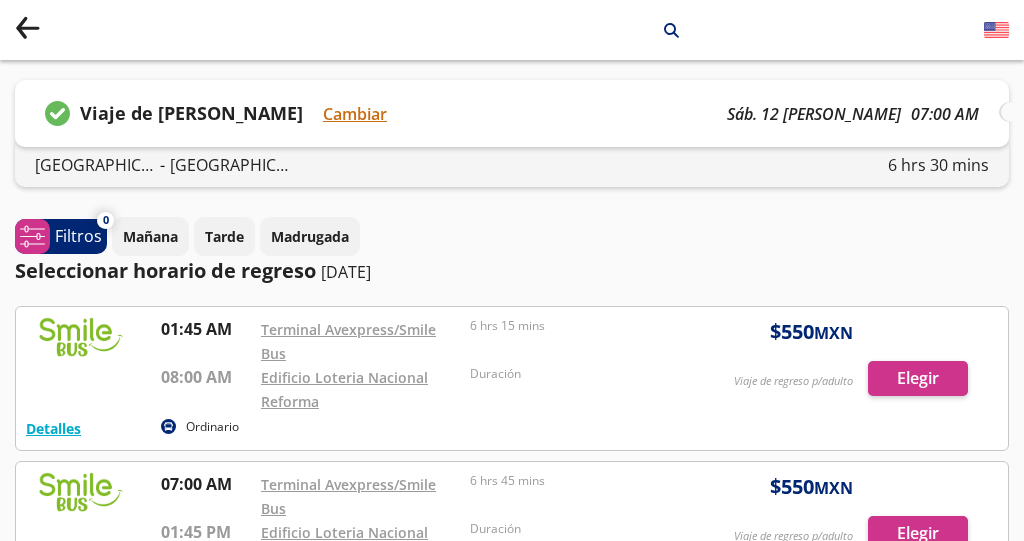 click on "Group 9 Created with Sketch." 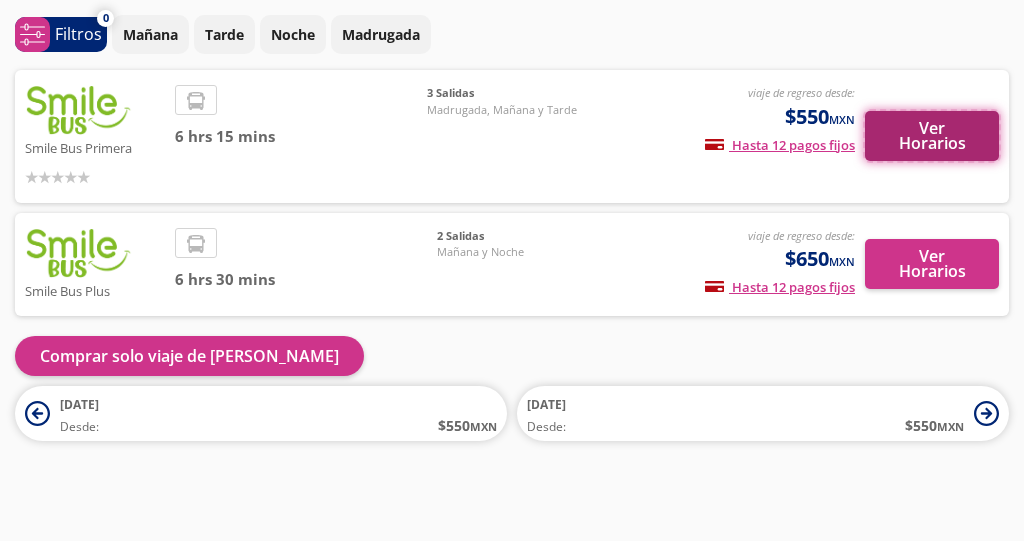 click on "Ver Horarios" at bounding box center (932, 136) 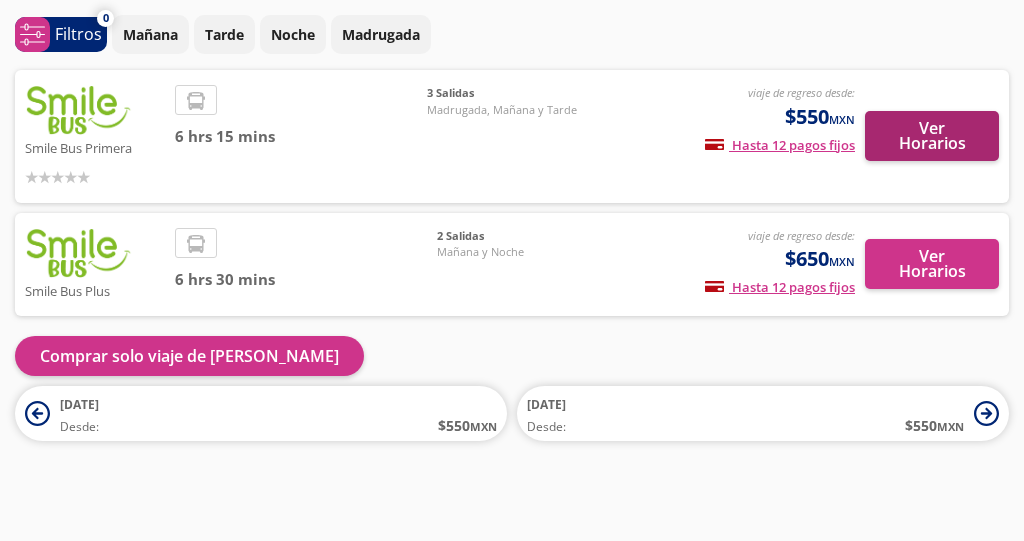 scroll, scrollTop: 0, scrollLeft: 0, axis: both 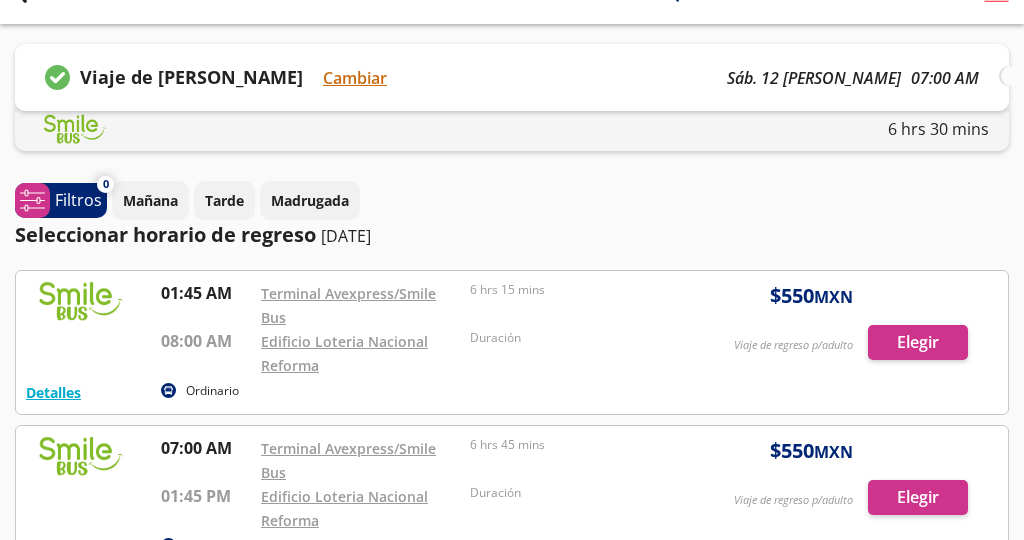 click at bounding box center [512, 342] 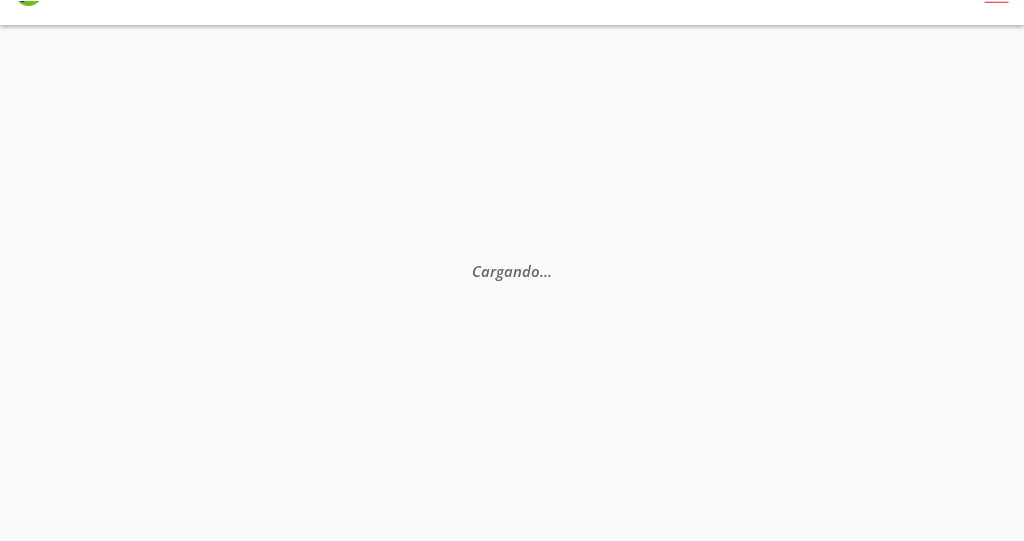 scroll, scrollTop: 75, scrollLeft: 0, axis: vertical 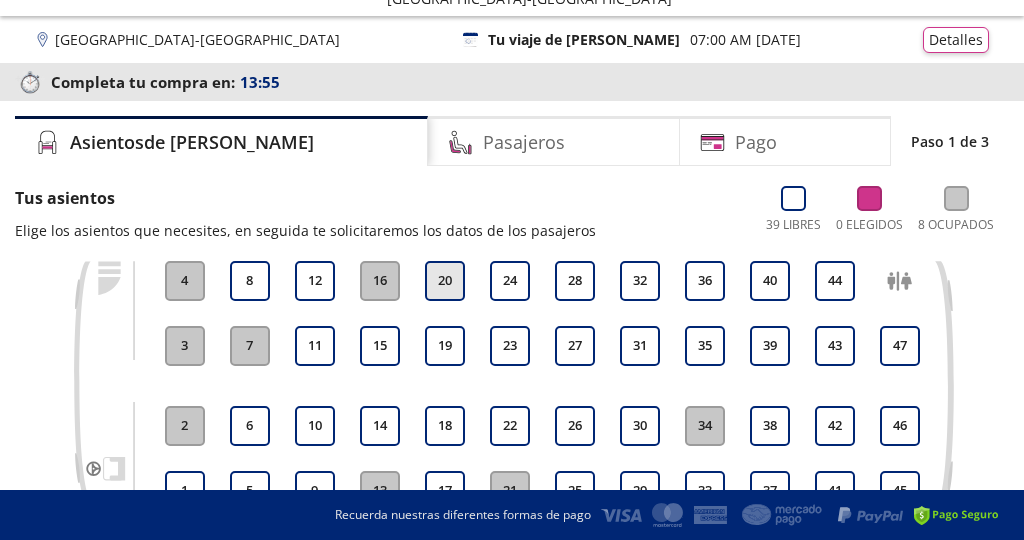 click on "20" at bounding box center [445, 281] 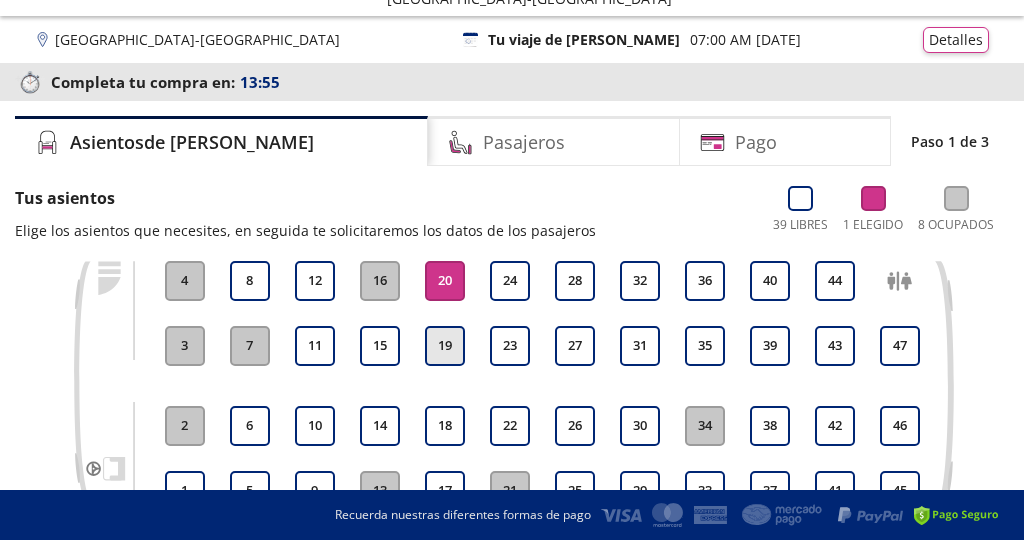 click on "19" at bounding box center (445, 346) 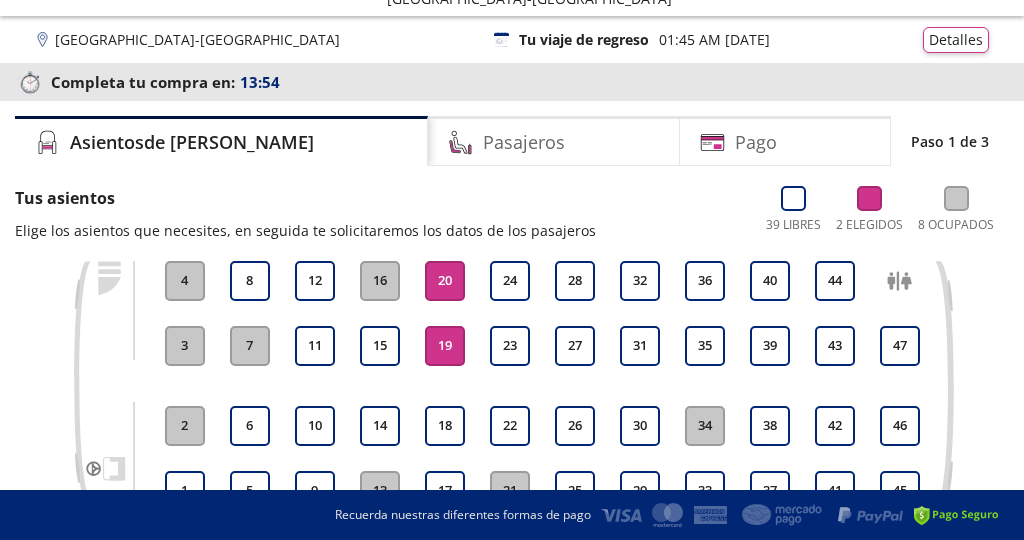 scroll, scrollTop: 170, scrollLeft: 0, axis: vertical 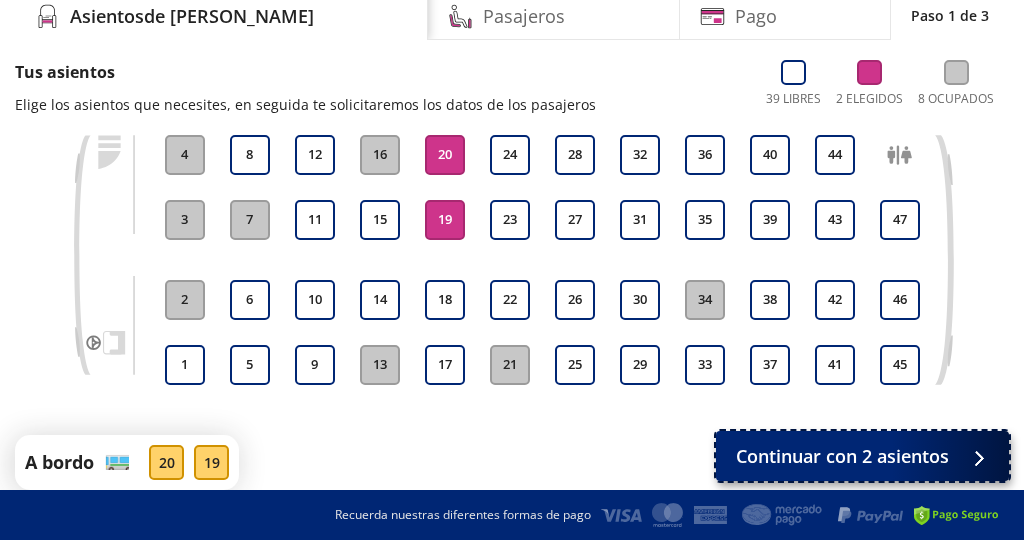 click on "Continuar con 2 asientos" at bounding box center (842, 456) 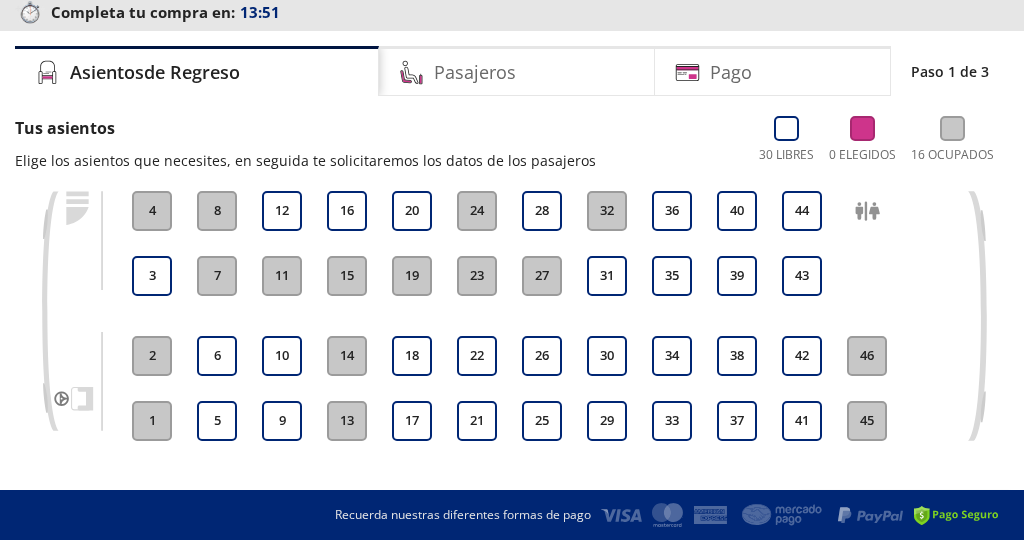 scroll, scrollTop: 115, scrollLeft: 0, axis: vertical 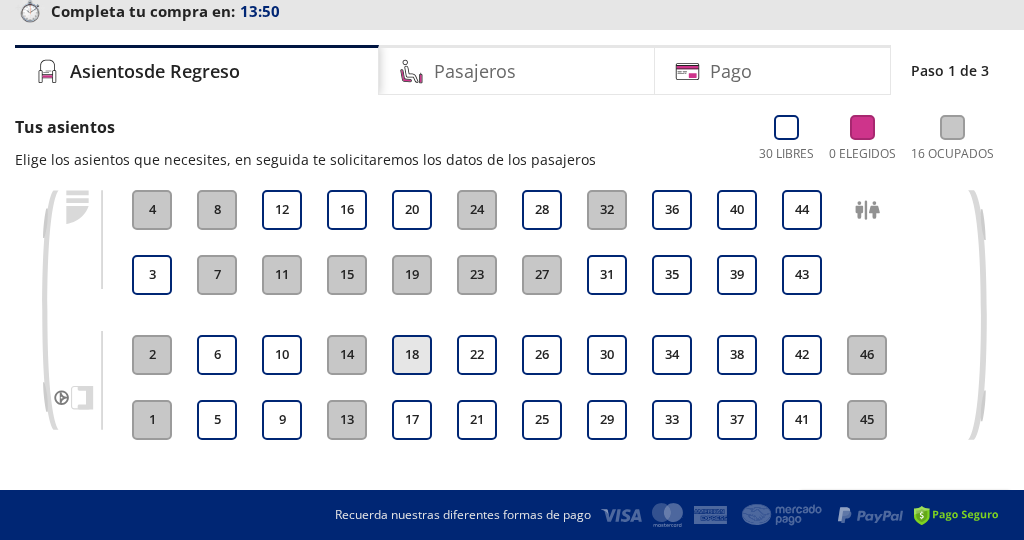 click on "18" at bounding box center [412, 355] 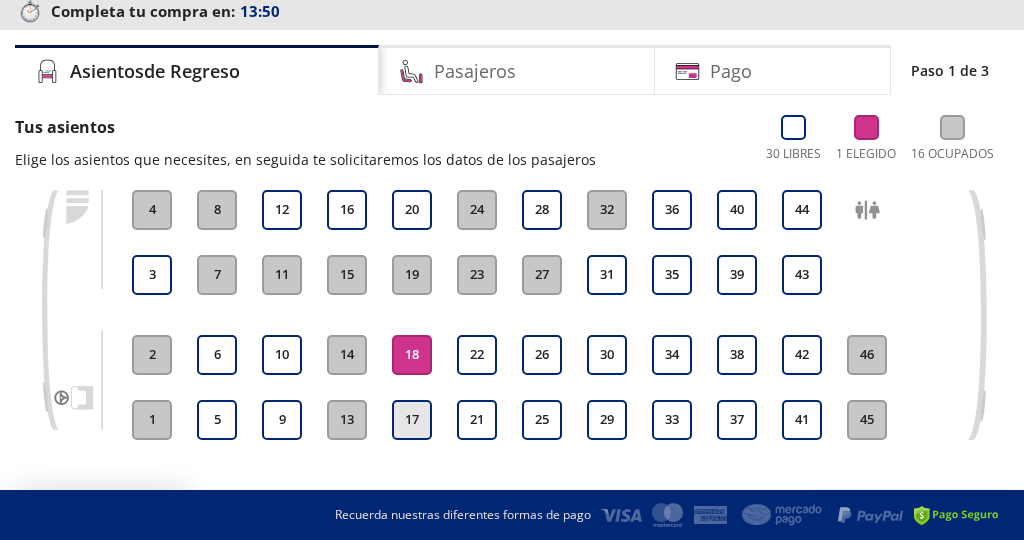 click on "17" at bounding box center (412, 420) 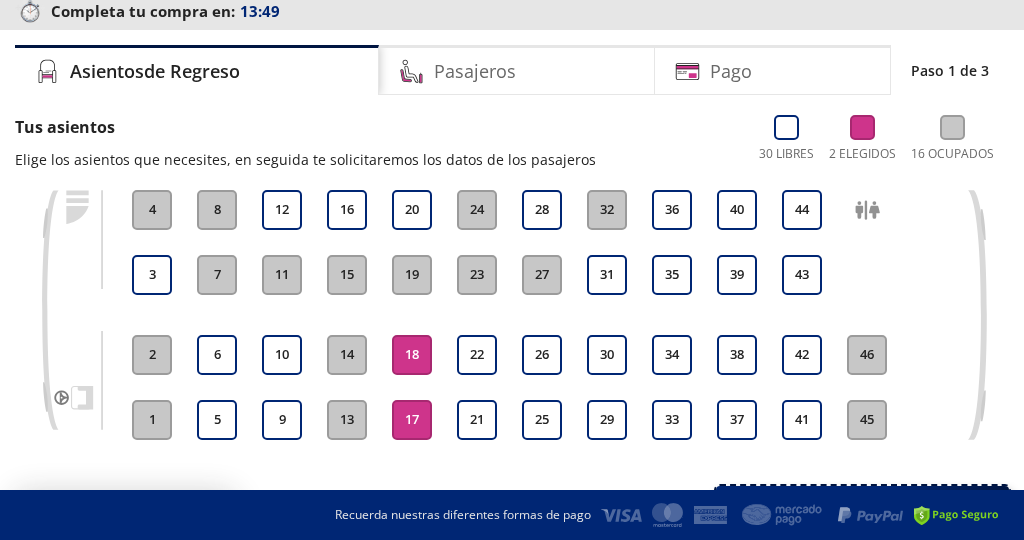 click on "Continuar con 2 asientos" at bounding box center (842, 511) 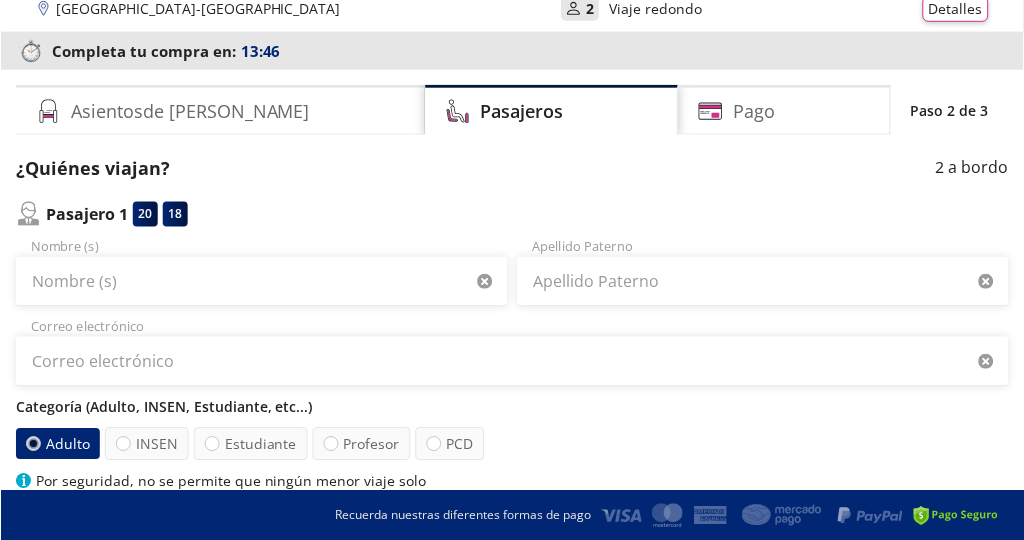 scroll, scrollTop: 65, scrollLeft: 0, axis: vertical 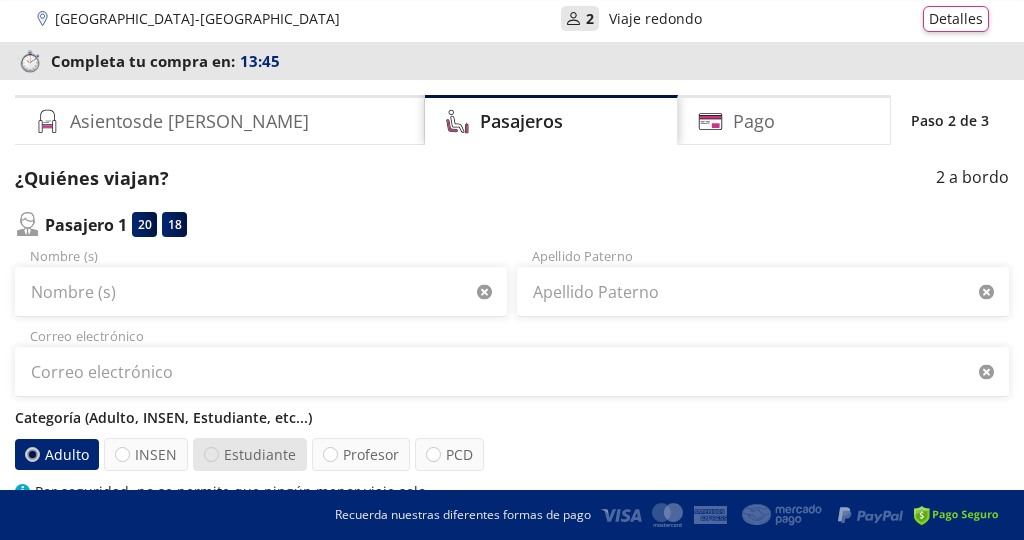 click at bounding box center (211, 454) 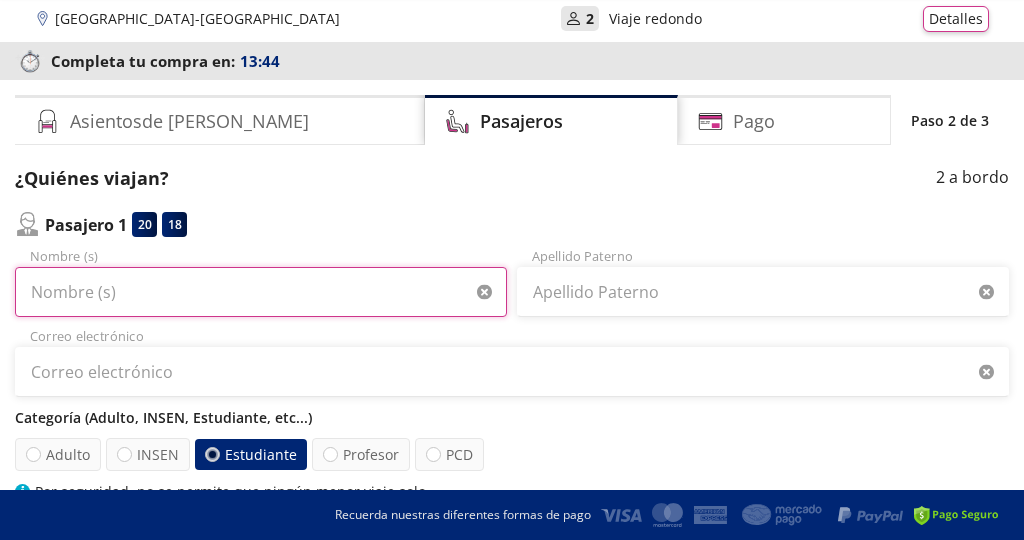 click on "Nombre (s)" at bounding box center (261, 292) 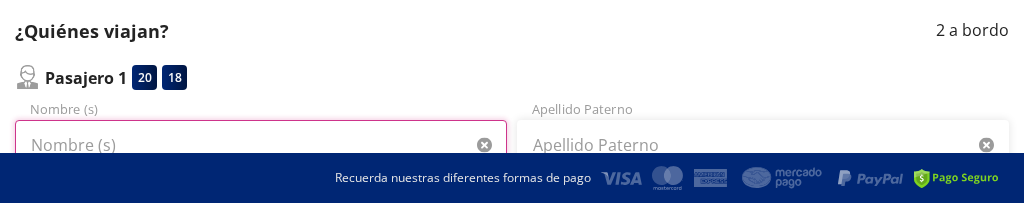 scroll, scrollTop: 217, scrollLeft: 0, axis: vertical 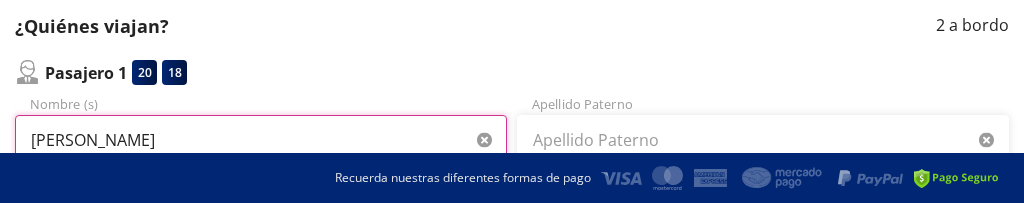 type on "Lesly Guadalupe" 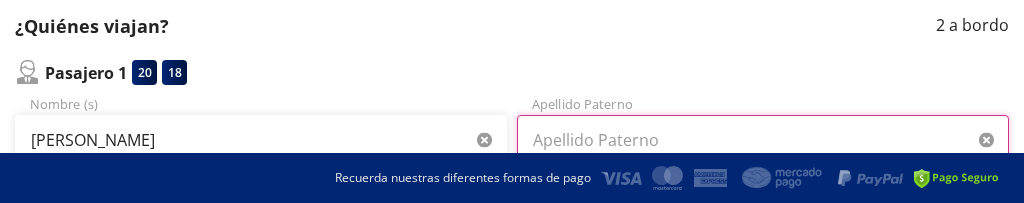 click on "Apellido Paterno" at bounding box center (763, 140) 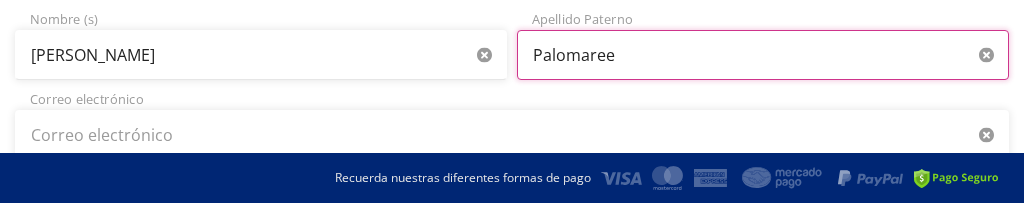 scroll, scrollTop: 302, scrollLeft: 0, axis: vertical 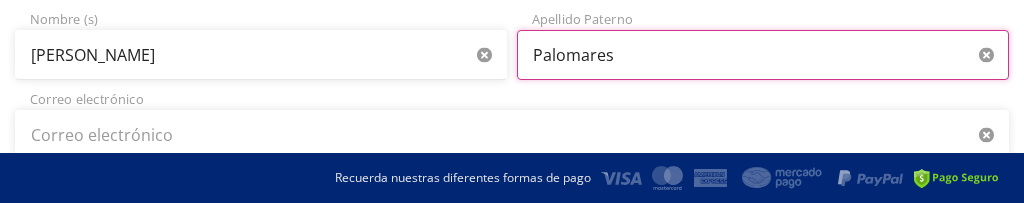 type on "Palomares" 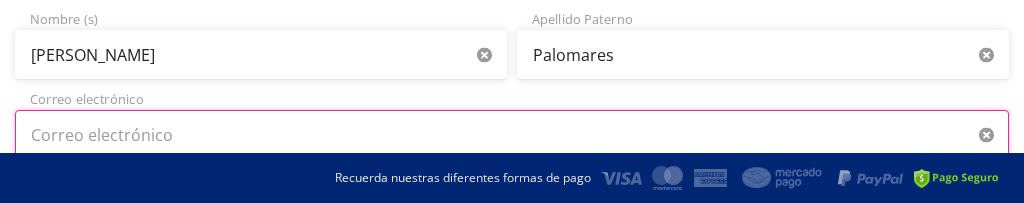 click on "Correo electrónico" at bounding box center [512, 135] 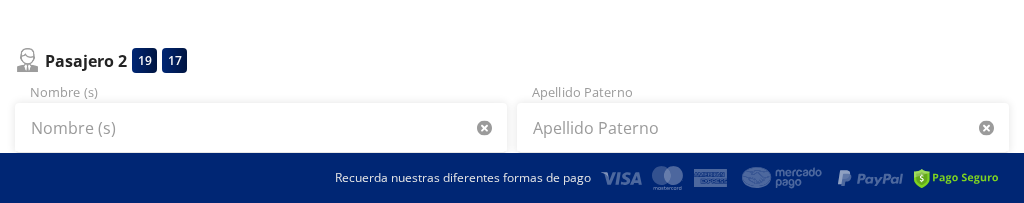 scroll, scrollTop: 587, scrollLeft: 0, axis: vertical 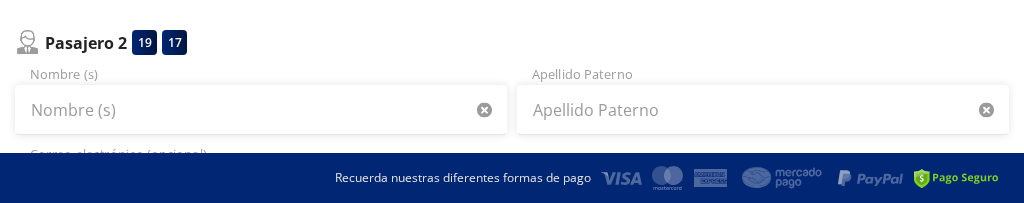 type on "Leslypalomaresr@gmail.com" 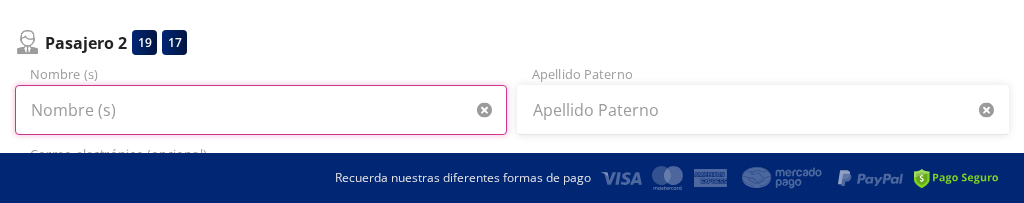 click on "Nombre (s)" at bounding box center (261, 110) 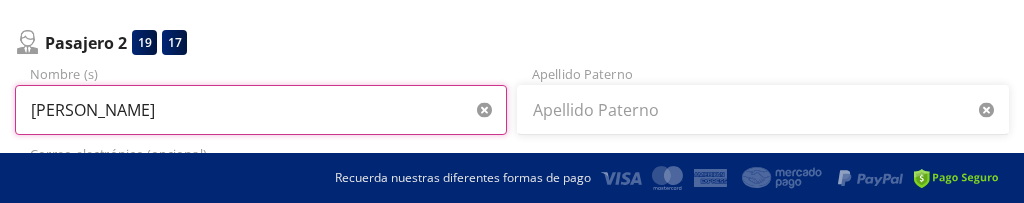 type on "Jenyfer Michelle" 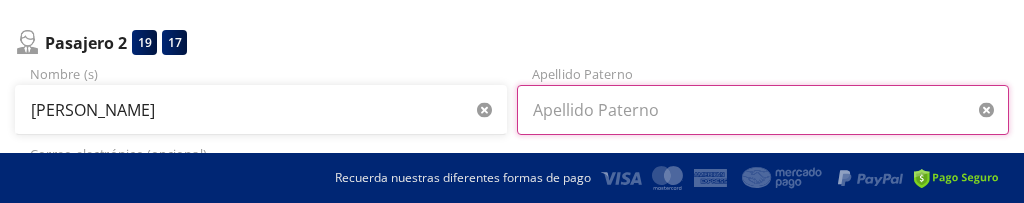 click on "Apellido Paterno" at bounding box center [763, 110] 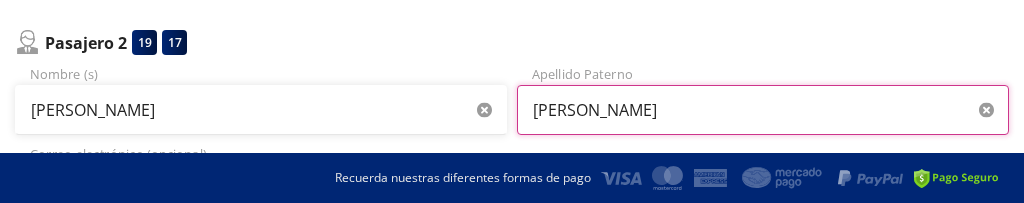 type on "Ocampo" 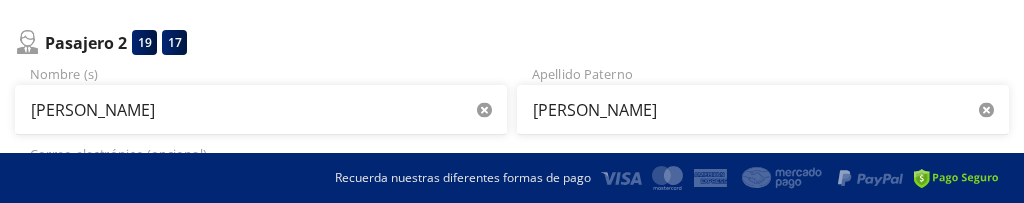 click on "Correo electrónico (opcional)" at bounding box center (512, 190) 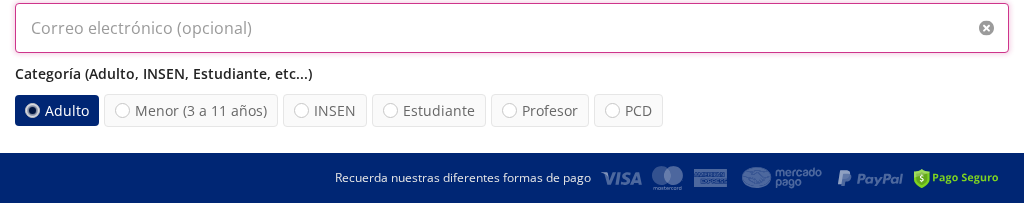 scroll, scrollTop: 753, scrollLeft: 0, axis: vertical 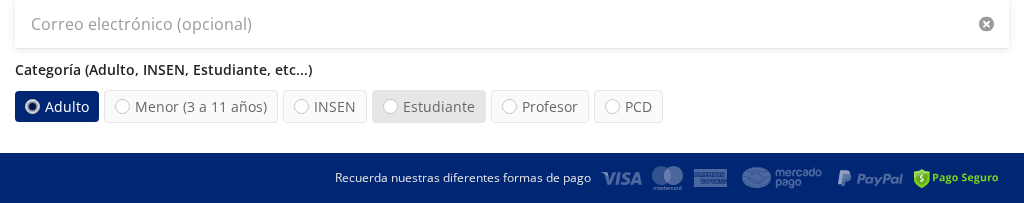 click on "Estudiante" at bounding box center (429, 106) 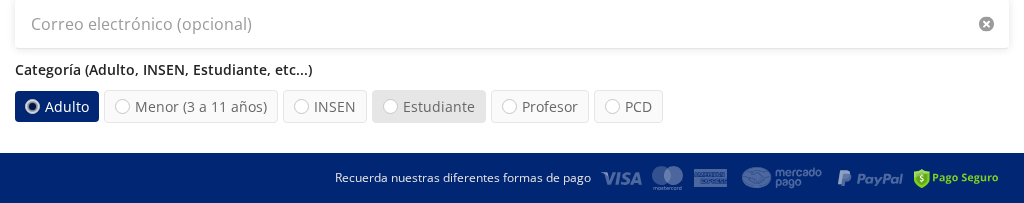 radio on "true" 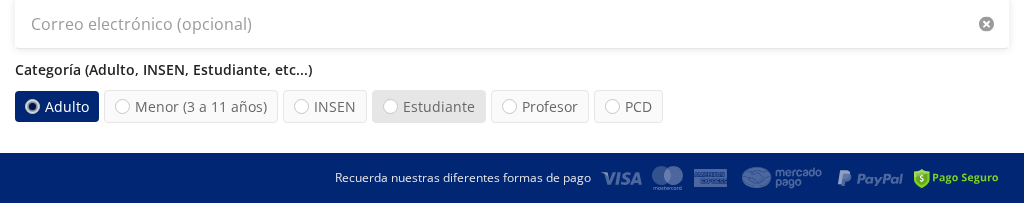 radio on "false" 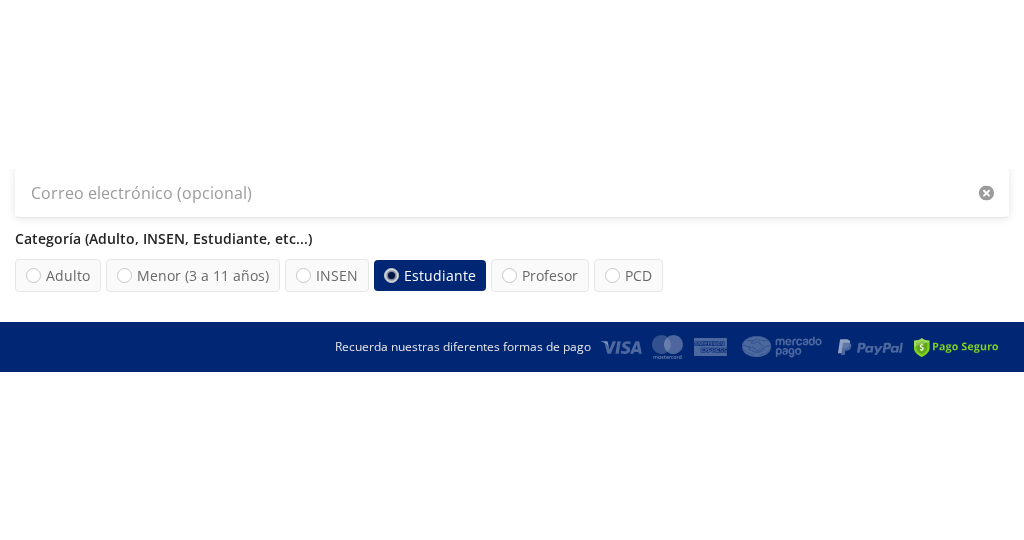 scroll, scrollTop: 597, scrollLeft: 0, axis: vertical 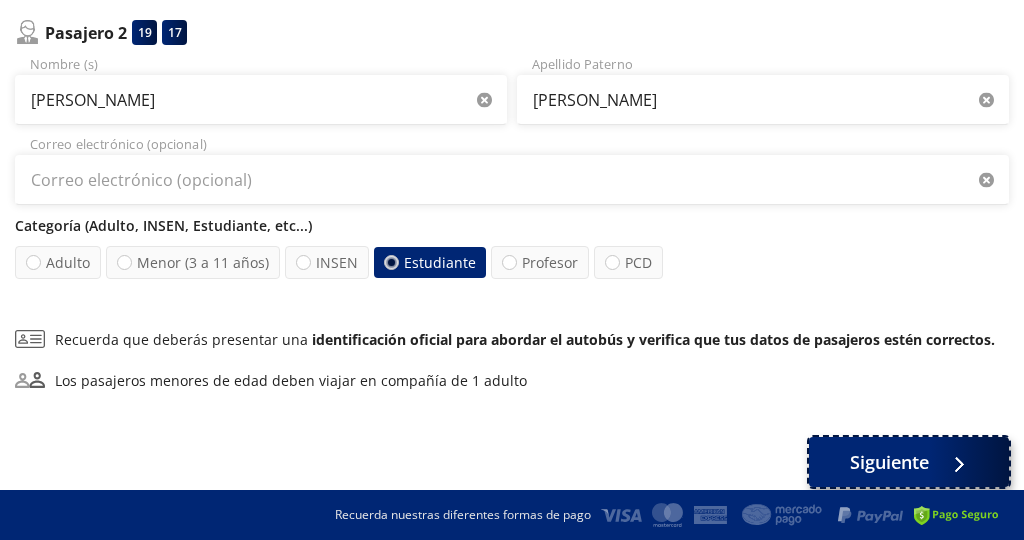 click at bounding box center (954, 462) 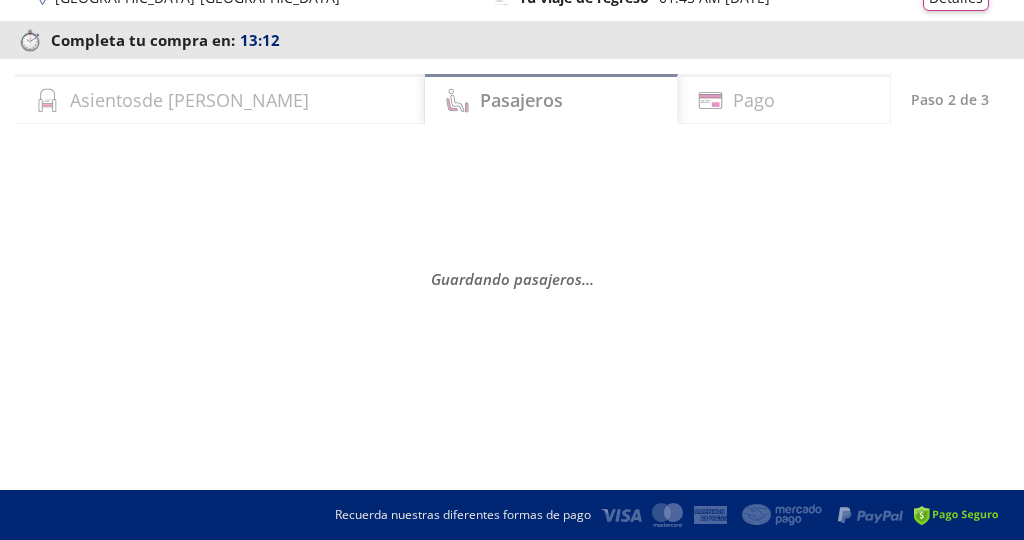 scroll, scrollTop: 0, scrollLeft: 0, axis: both 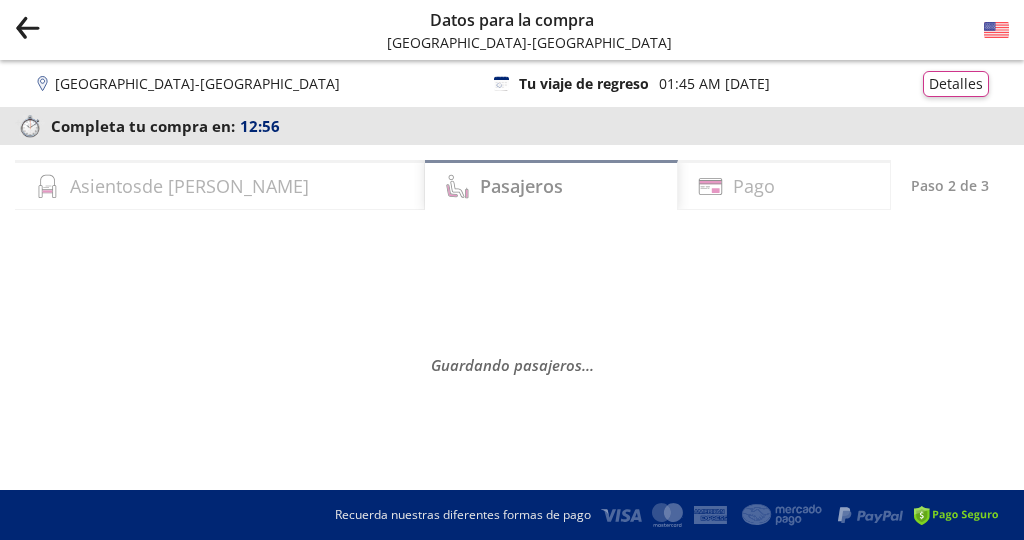 select on "MX" 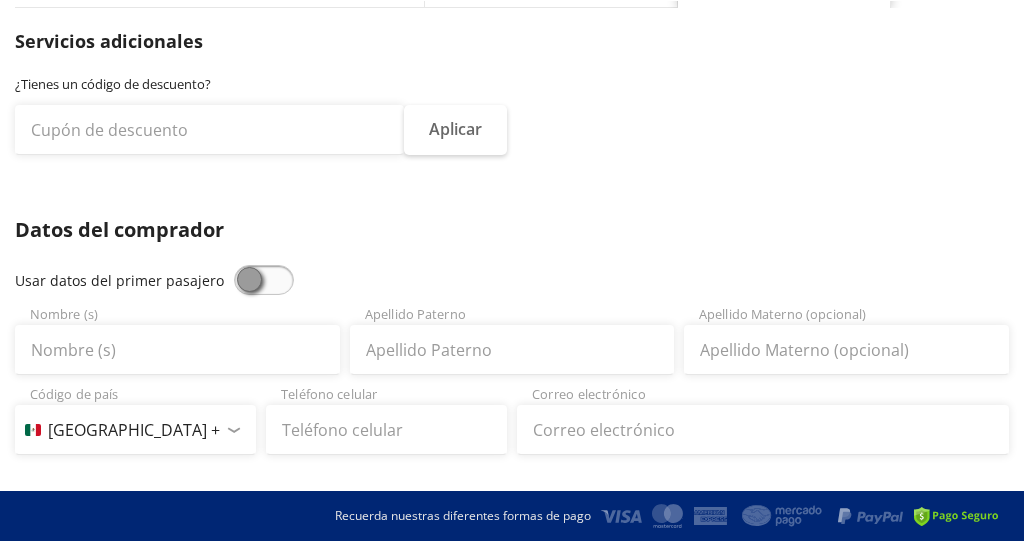 scroll, scrollTop: 226, scrollLeft: 0, axis: vertical 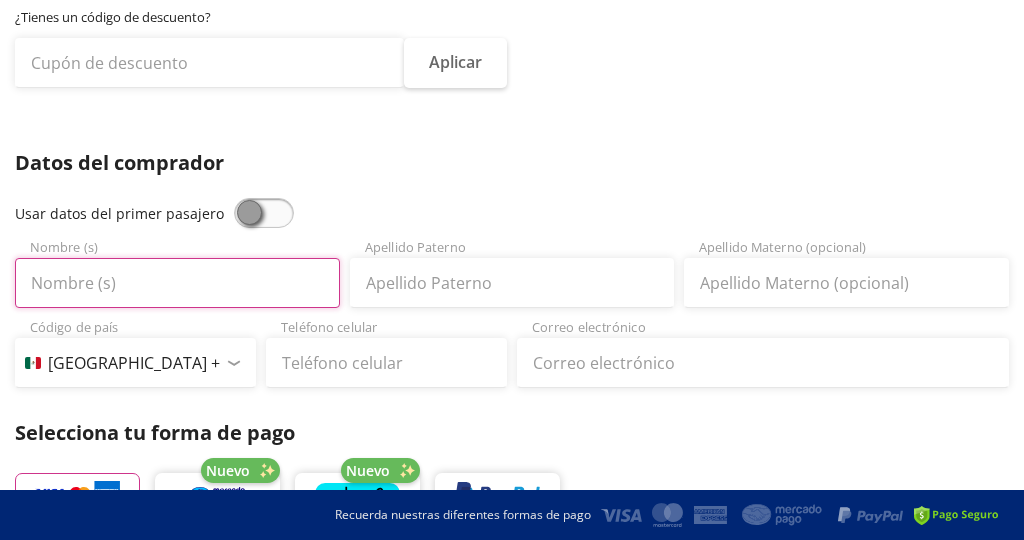 click on "Nombre (s)" at bounding box center (177, 283) 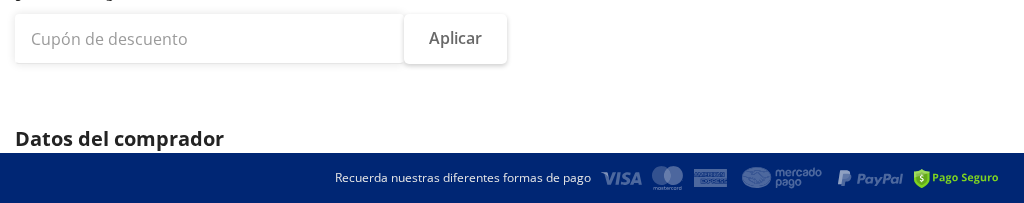scroll, scrollTop: 412, scrollLeft: 0, axis: vertical 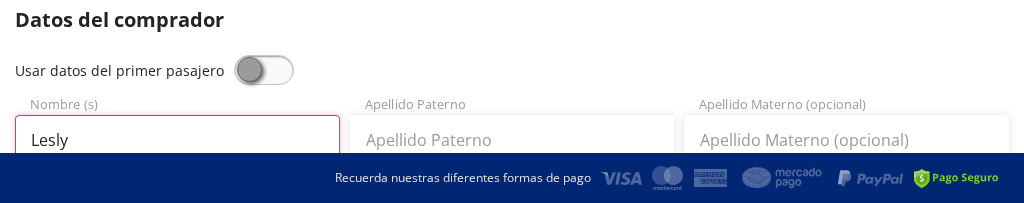 type on "Lesly" 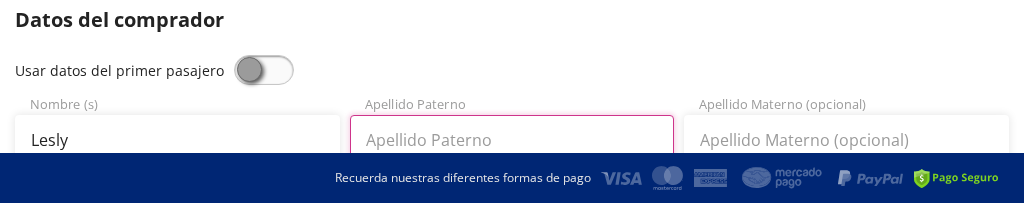 click on "Apellido Paterno" at bounding box center [512, 140] 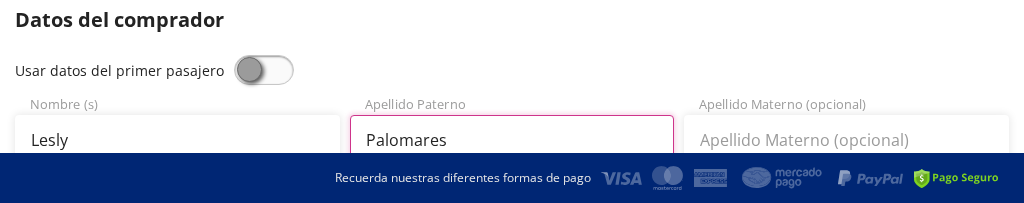 type on "Palomares" 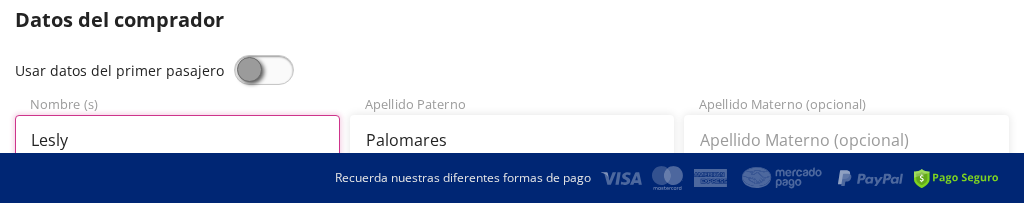 click on "Lesly" at bounding box center (177, 140) 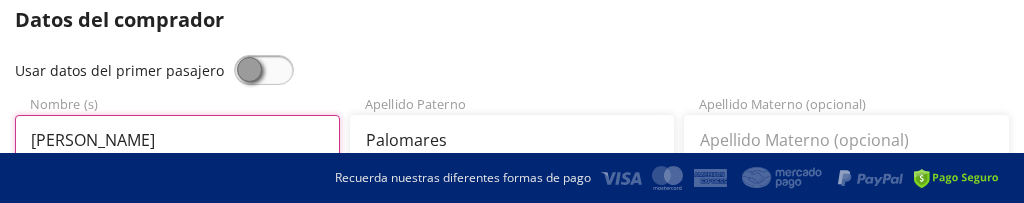 type on "Lesly Guadalupe" 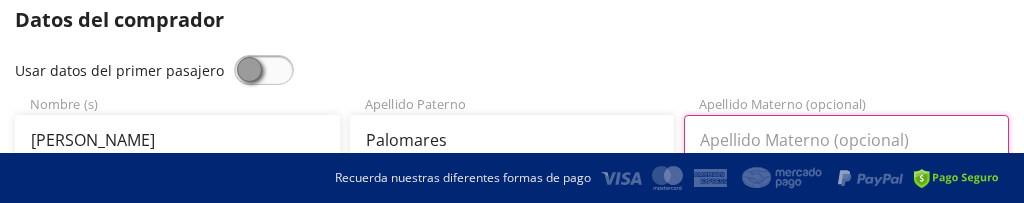 click on "Apellido Materno (opcional)" at bounding box center (846, 140) 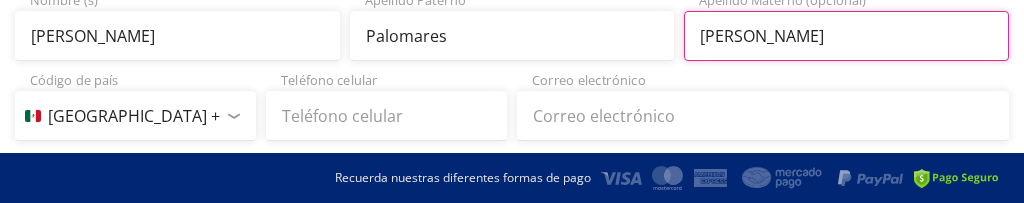 scroll, scrollTop: 516, scrollLeft: 0, axis: vertical 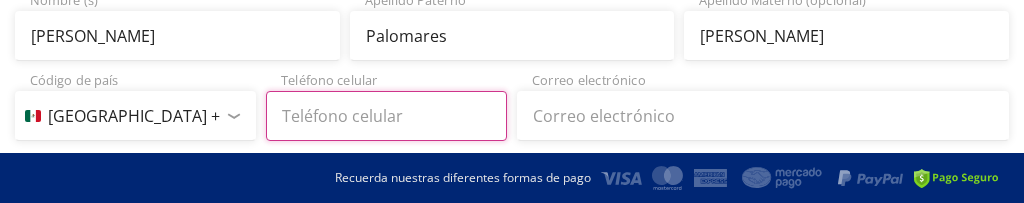 click on "Teléfono celular" at bounding box center (386, 116) 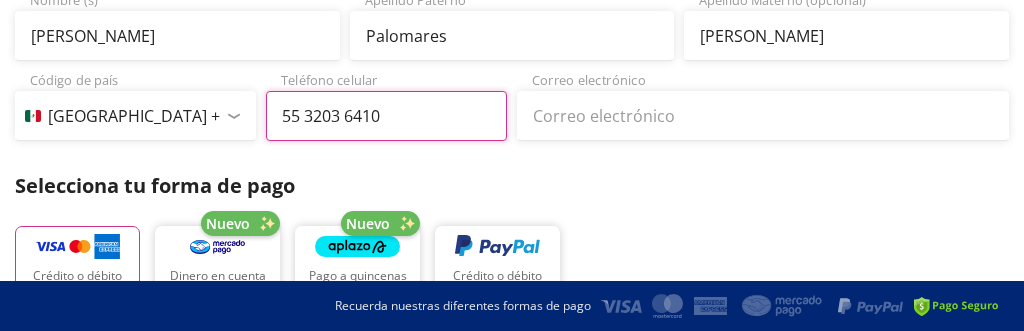 type on "55 3203 6410" 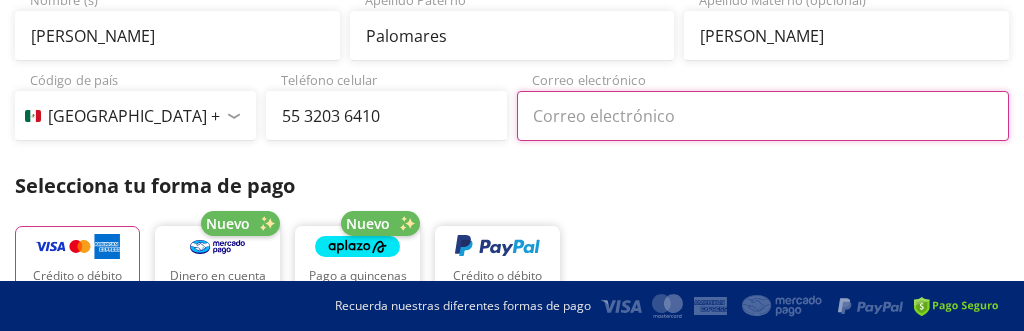 click on "Correo electrónico" at bounding box center (763, 116) 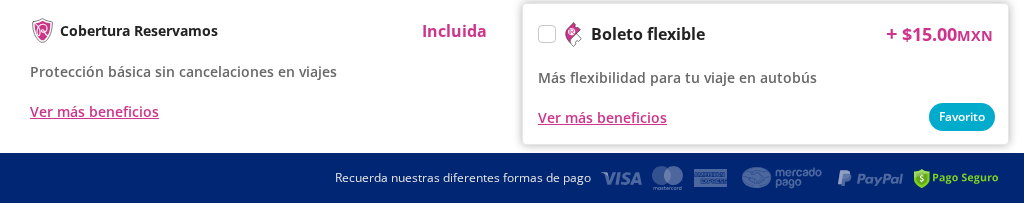 type on "leslypalomaresr@gmail.com" 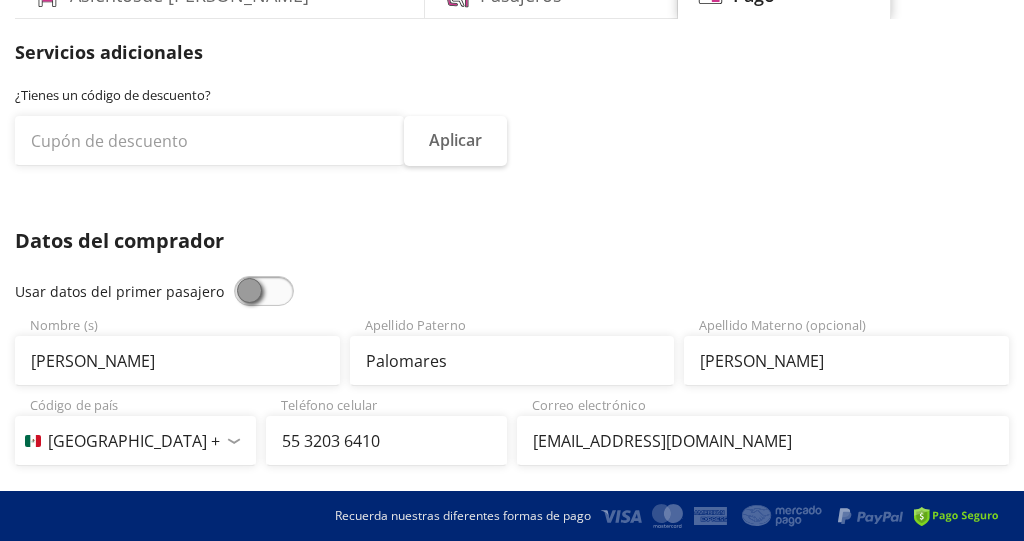 scroll, scrollTop: 0, scrollLeft: 0, axis: both 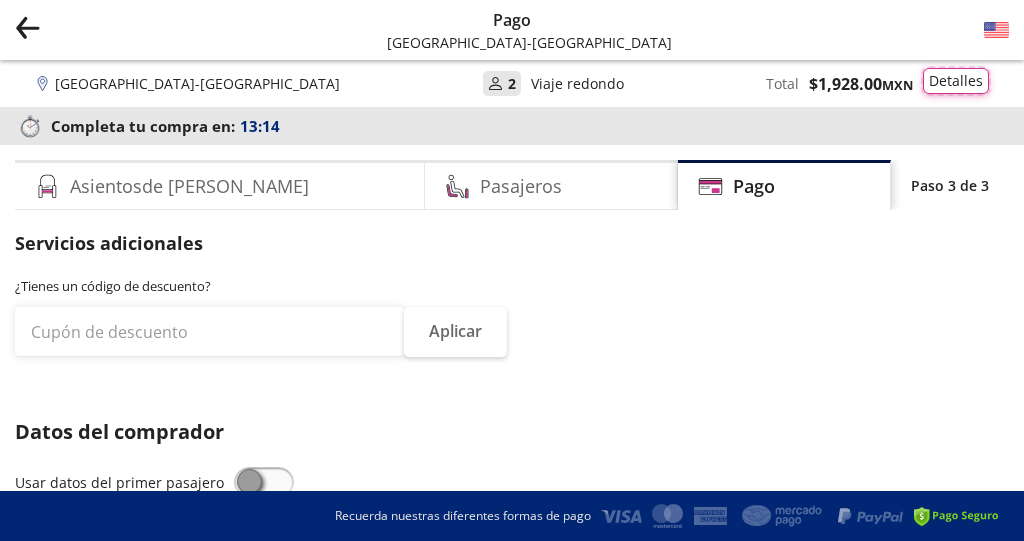 click on "Detalles" at bounding box center (956, 81) 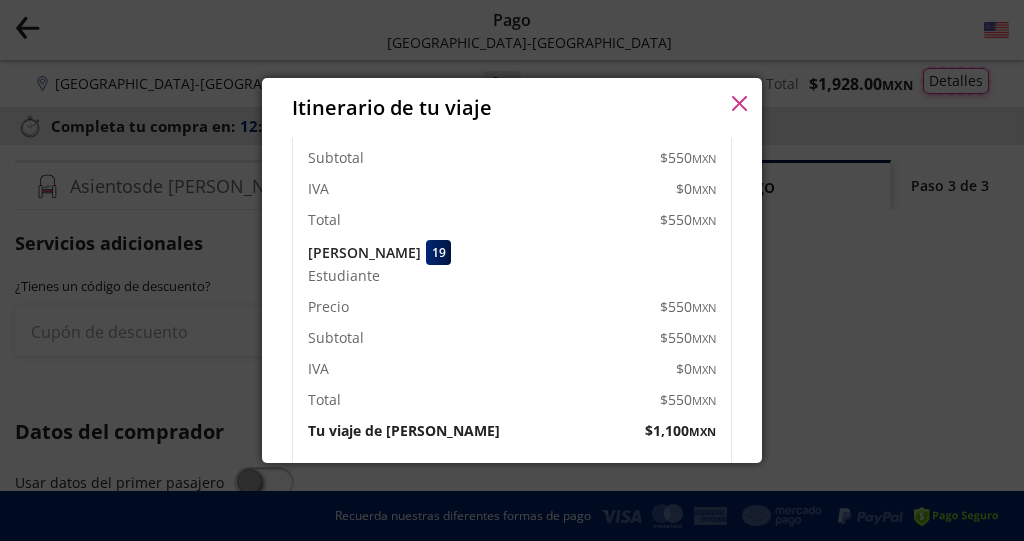scroll, scrollTop: 155, scrollLeft: 0, axis: vertical 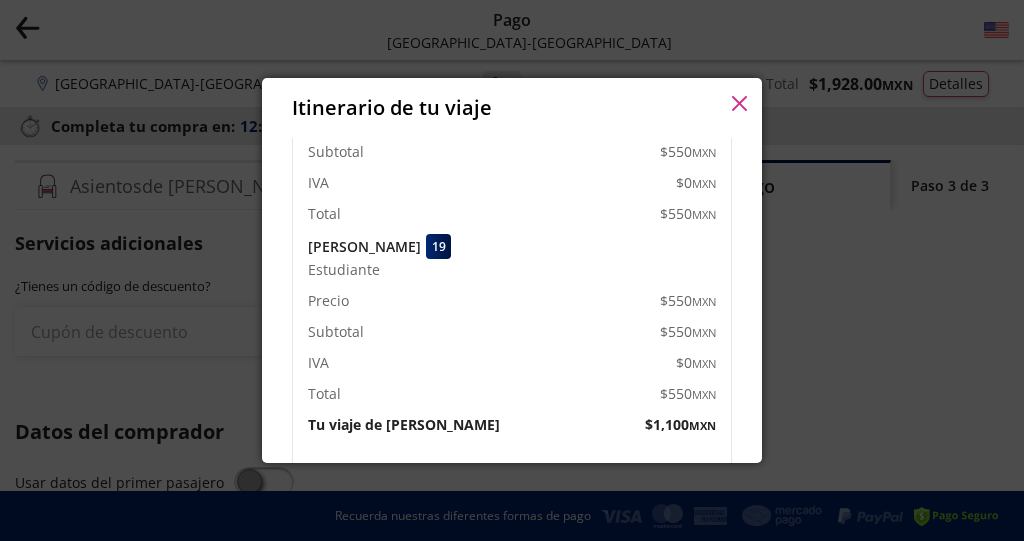 click 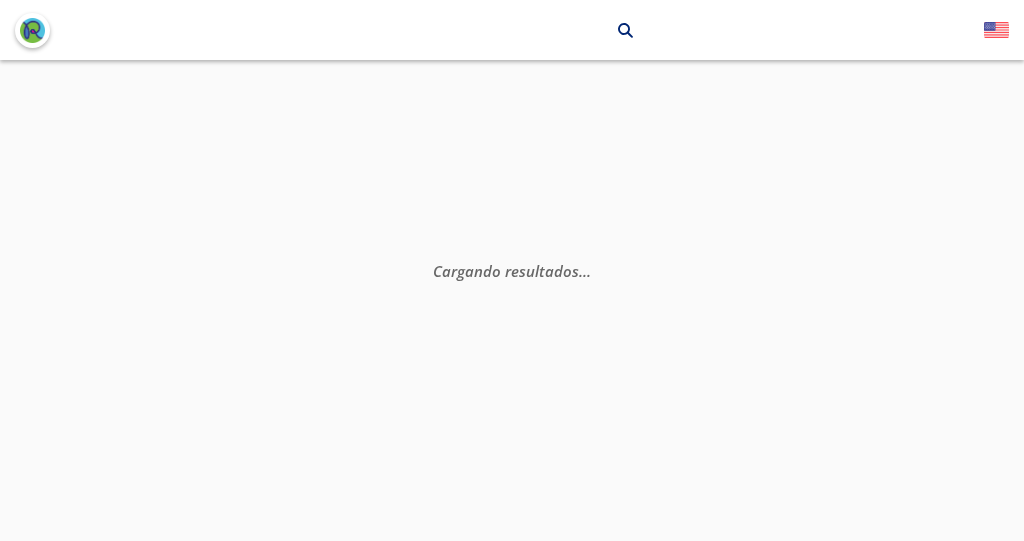 scroll, scrollTop: 0, scrollLeft: 0, axis: both 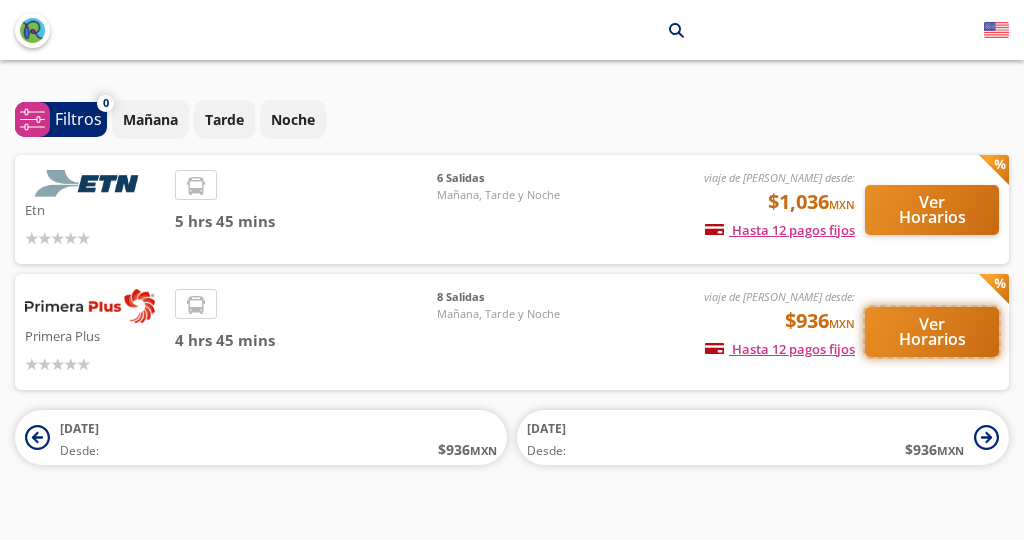 click on "Ver Horarios" at bounding box center (932, 332) 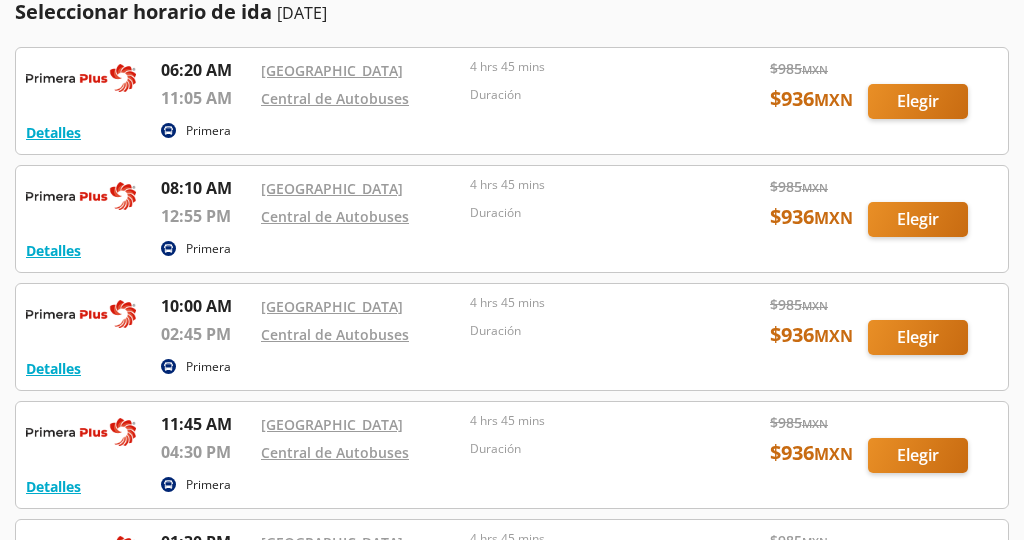 scroll, scrollTop: 115, scrollLeft: 0, axis: vertical 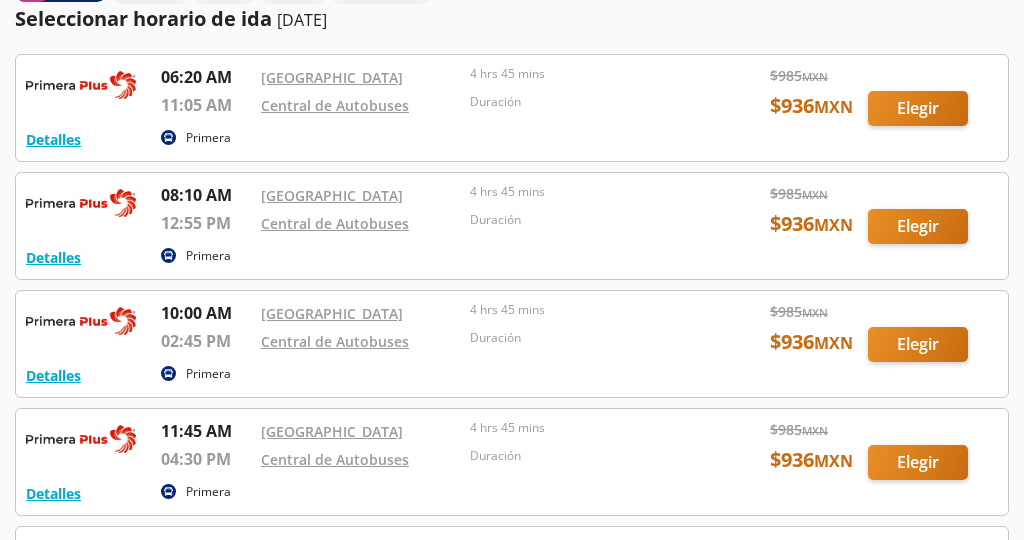click at bounding box center [512, 226] 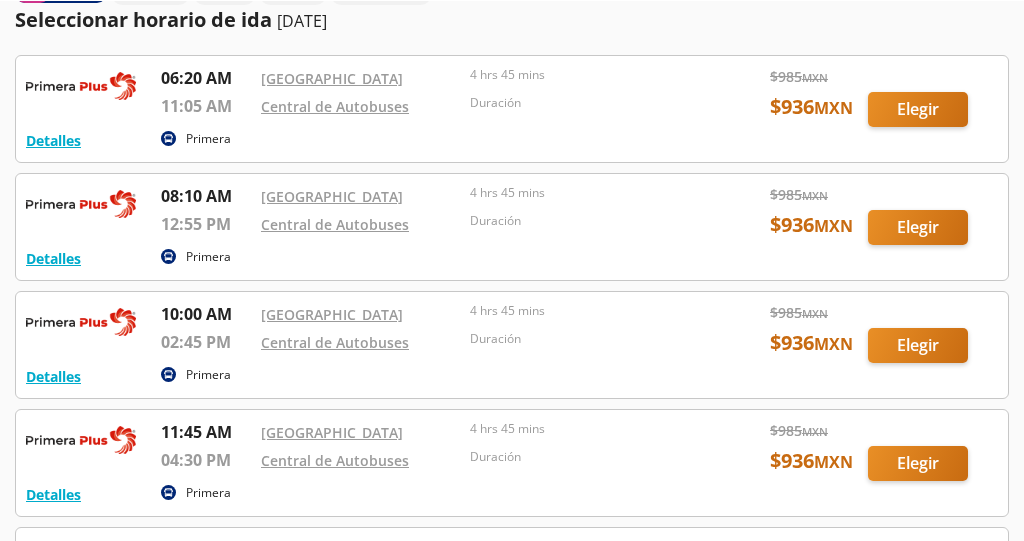 scroll, scrollTop: 0, scrollLeft: 0, axis: both 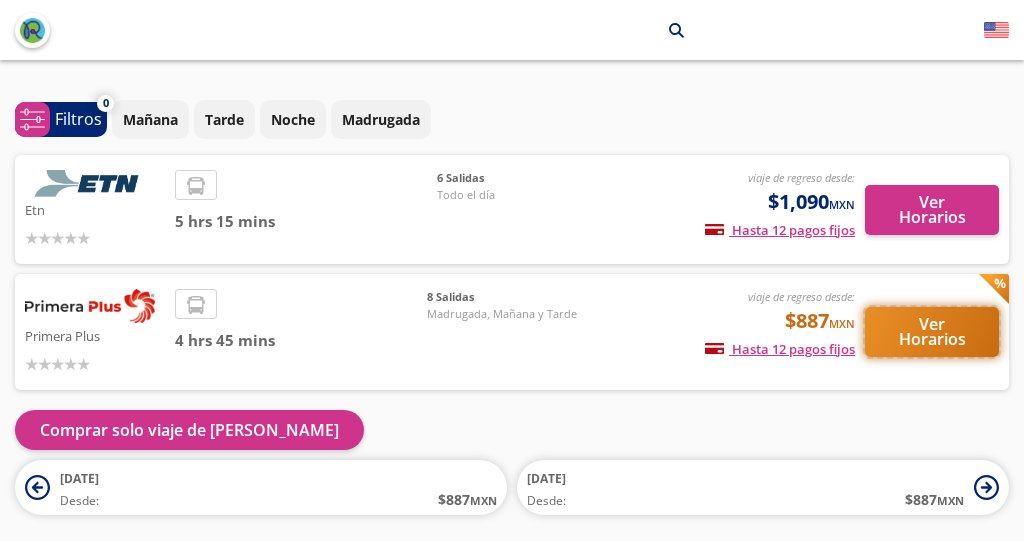 click on "Ver Horarios" at bounding box center [932, 332] 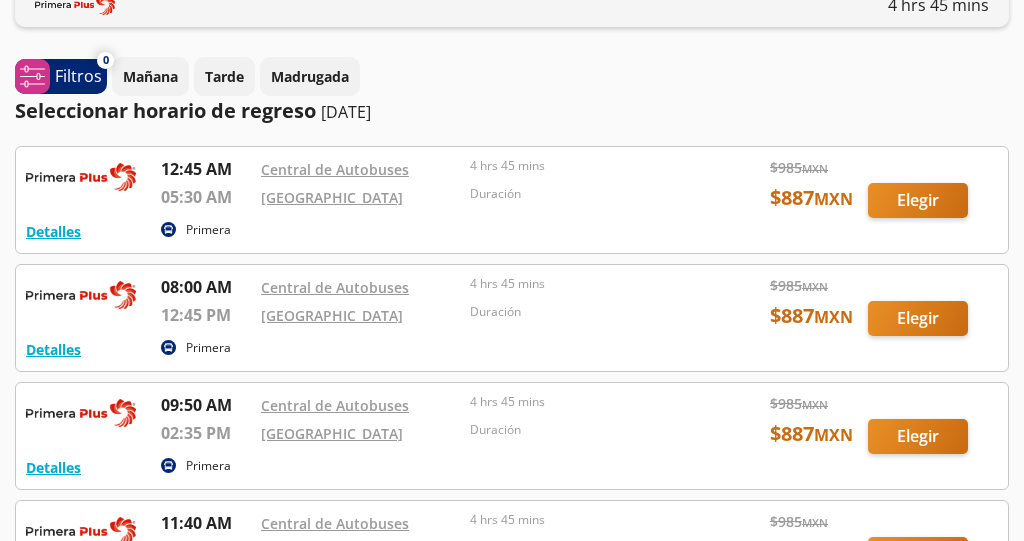 scroll, scrollTop: 162, scrollLeft: 0, axis: vertical 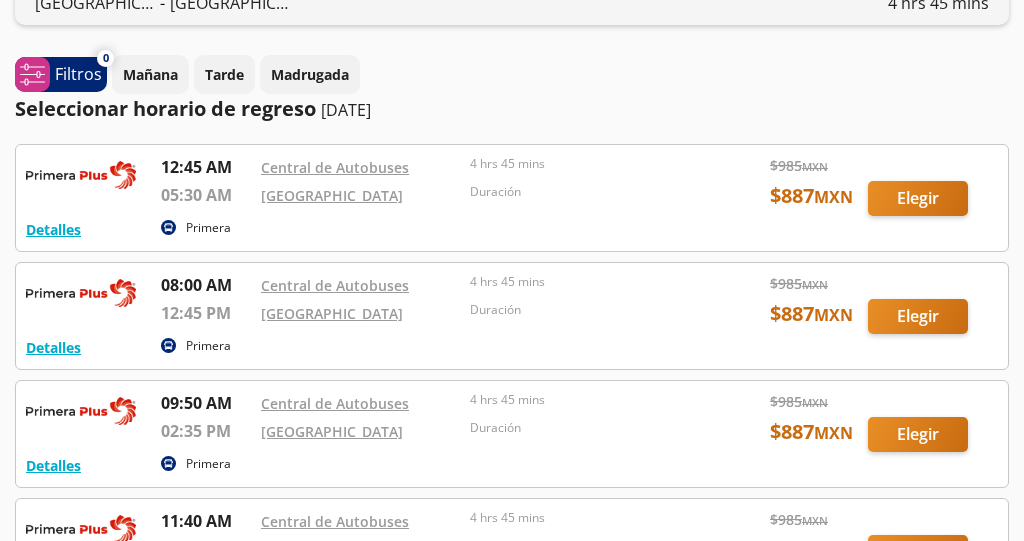 click at bounding box center [512, 316] 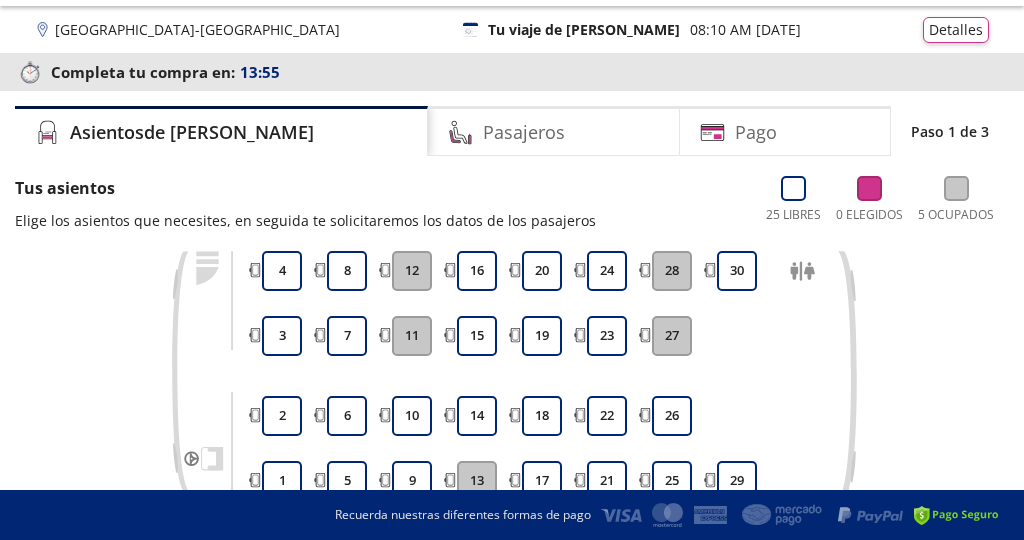 scroll, scrollTop: 56, scrollLeft: 0, axis: vertical 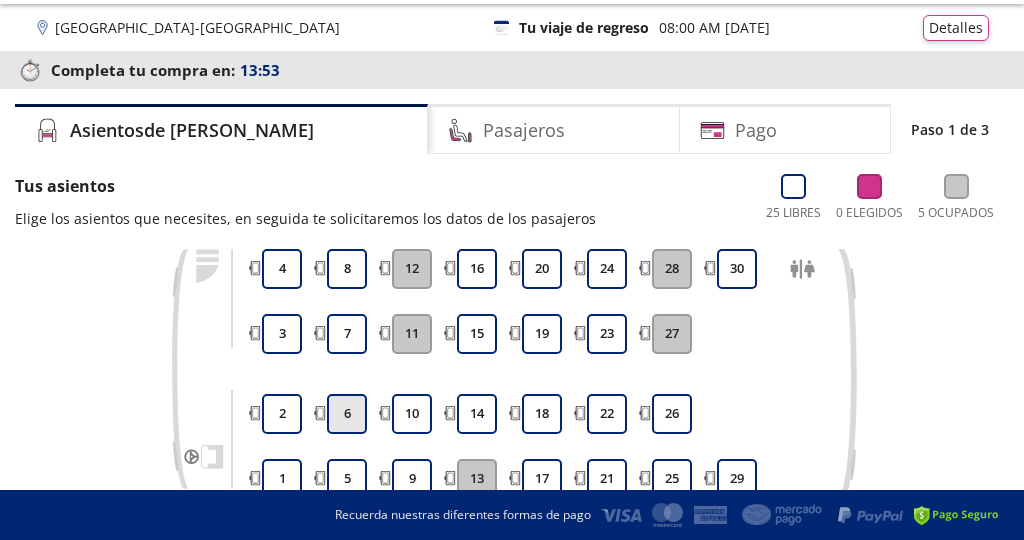 click on "6" at bounding box center (347, 414) 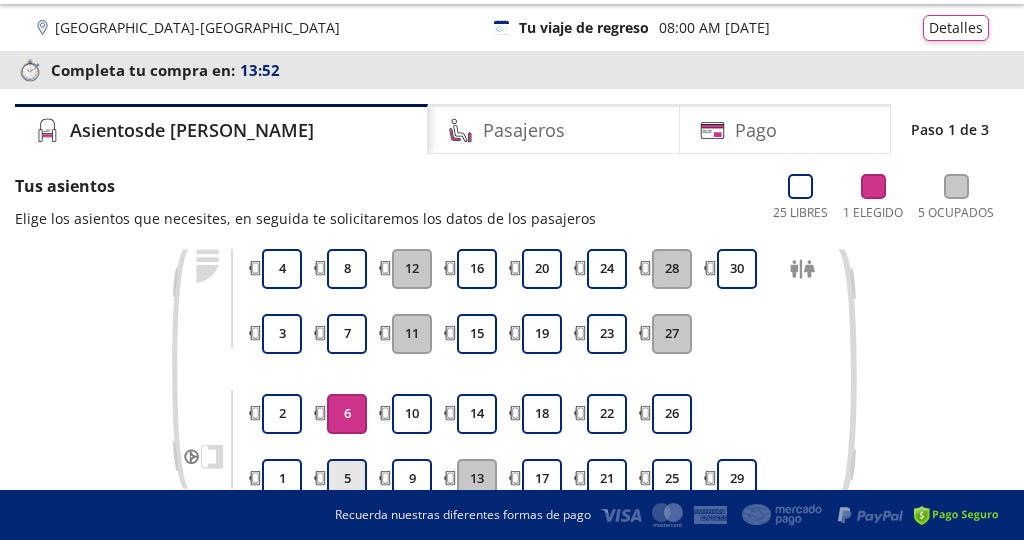 click on "5" at bounding box center [347, 479] 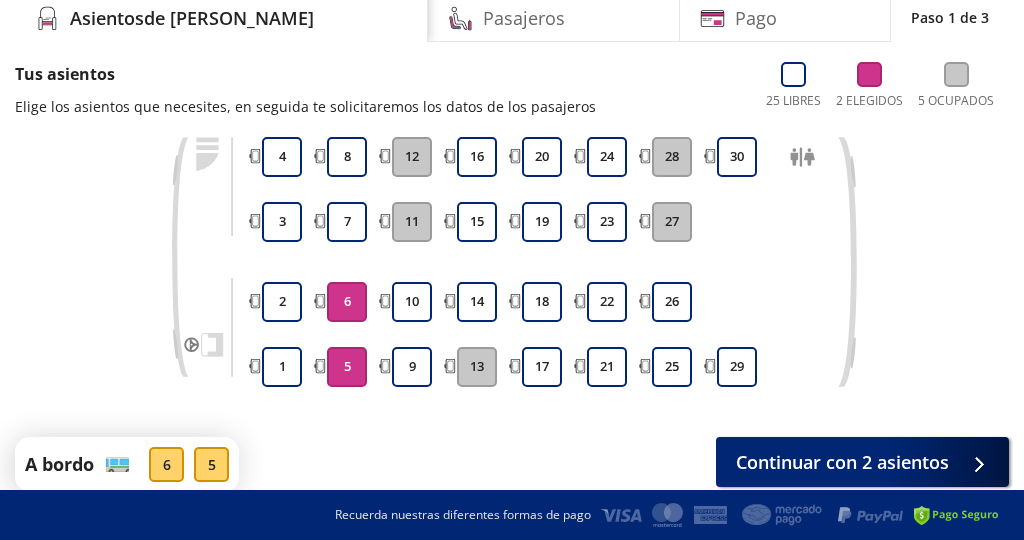 scroll, scrollTop: 169, scrollLeft: 0, axis: vertical 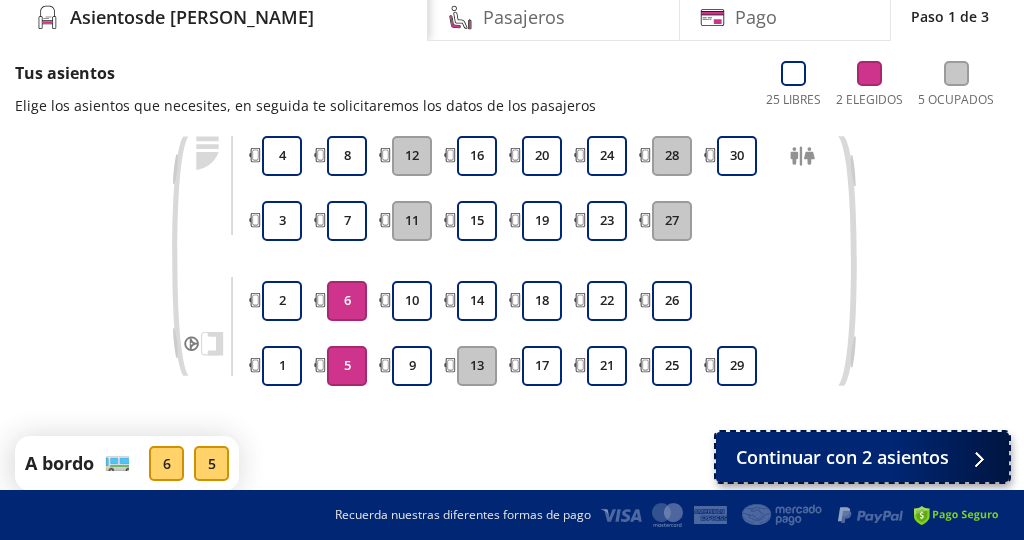 click on "Continuar con 2 asientos" at bounding box center [842, 457] 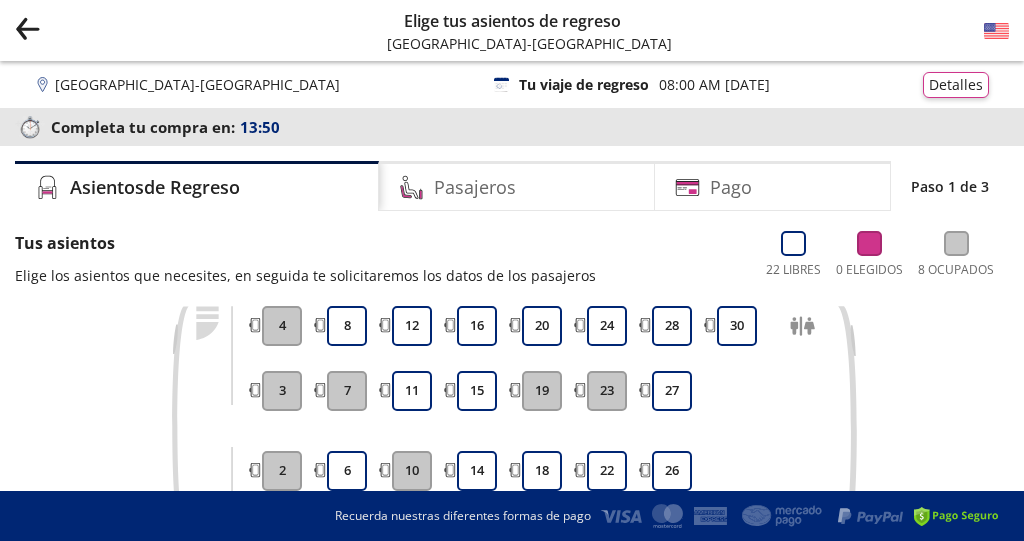 scroll, scrollTop: 75, scrollLeft: 0, axis: vertical 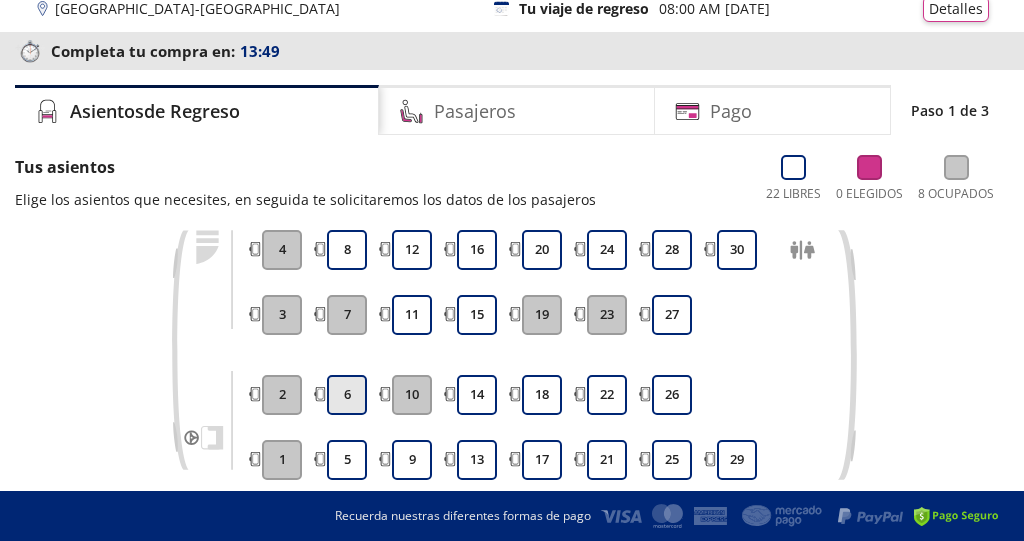 click on "6" at bounding box center (347, 395) 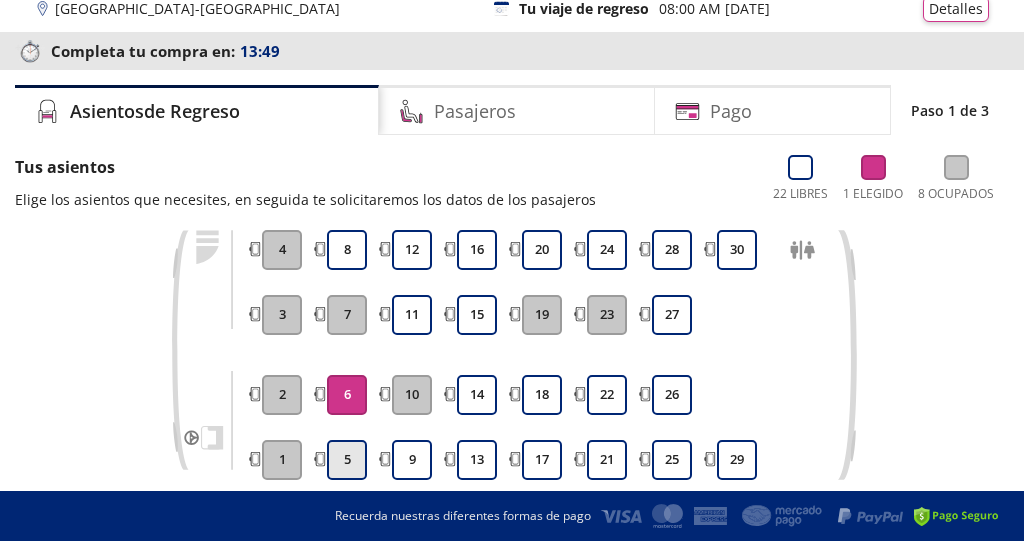 click on "5" at bounding box center [347, 460] 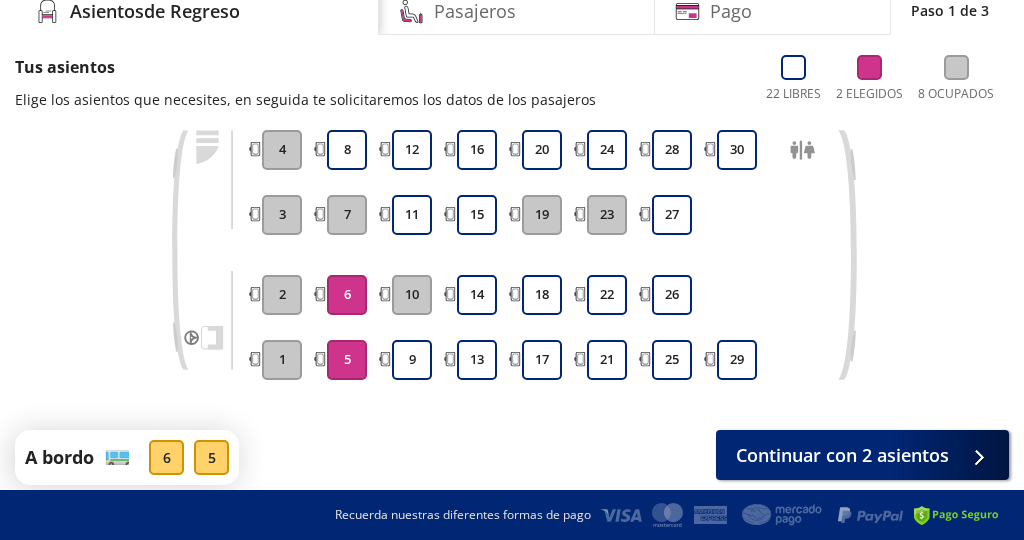 scroll, scrollTop: 186, scrollLeft: 0, axis: vertical 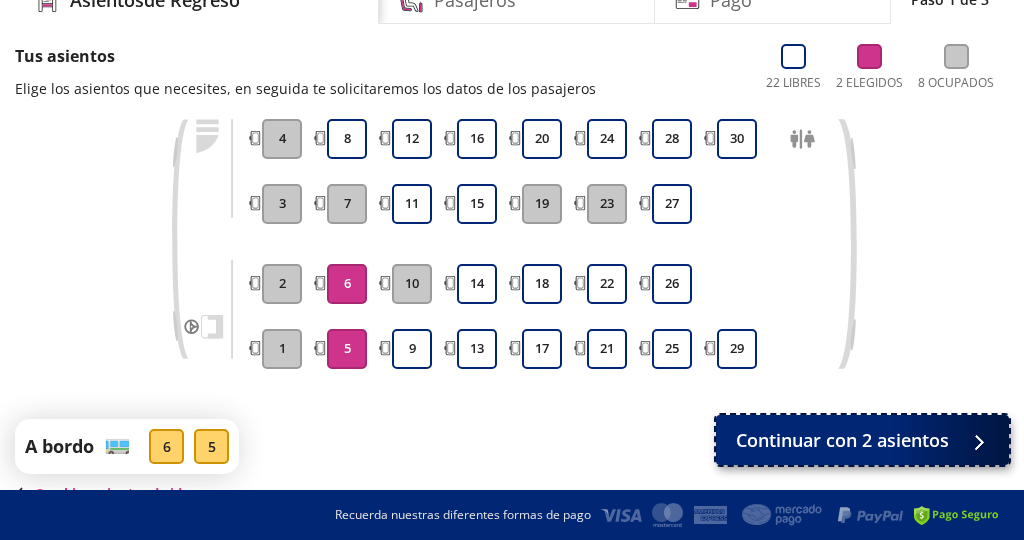 click on "Continuar con 2 asientos" at bounding box center [862, 440] 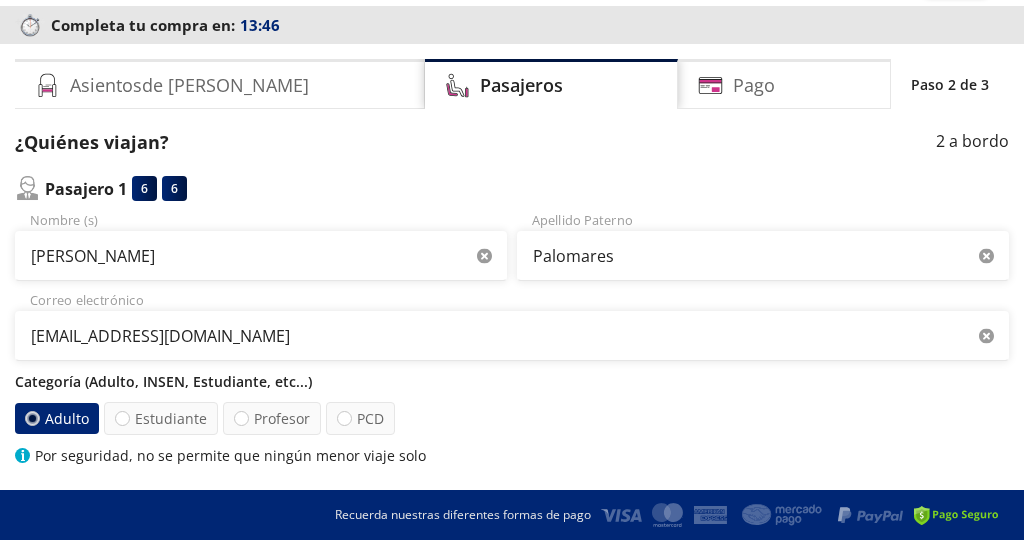 scroll, scrollTop: 100, scrollLeft: 0, axis: vertical 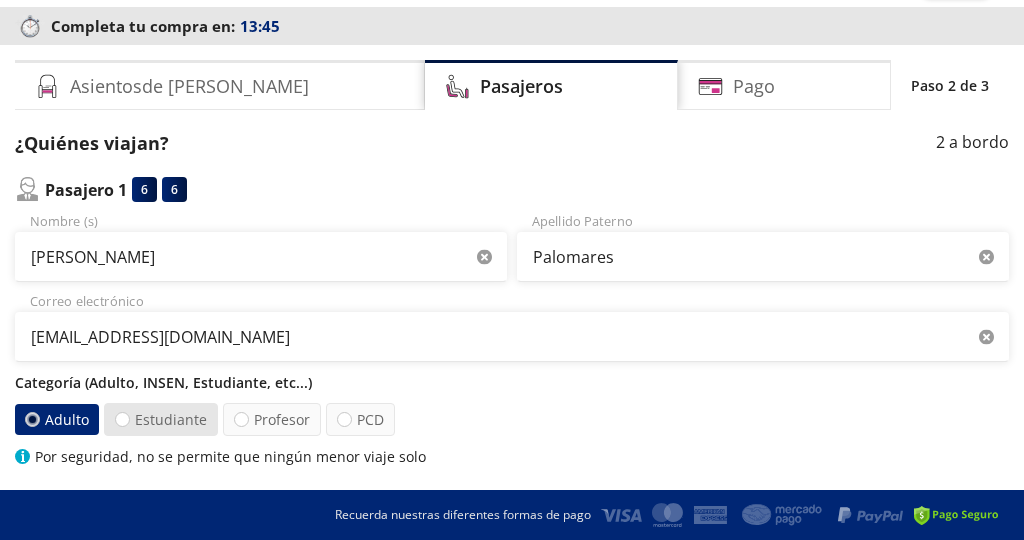 click on "Estudiante" at bounding box center [161, 419] 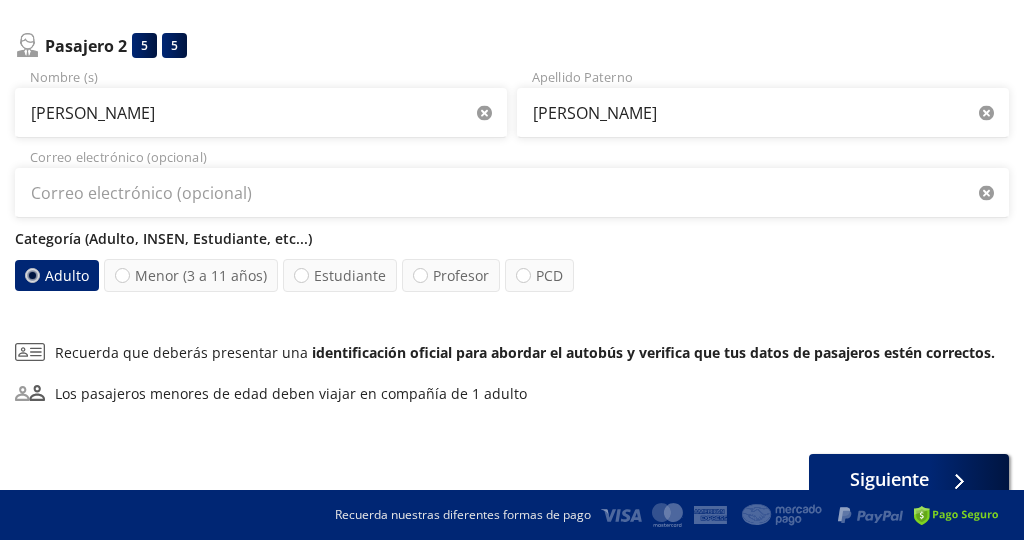 scroll, scrollTop: 596, scrollLeft: 0, axis: vertical 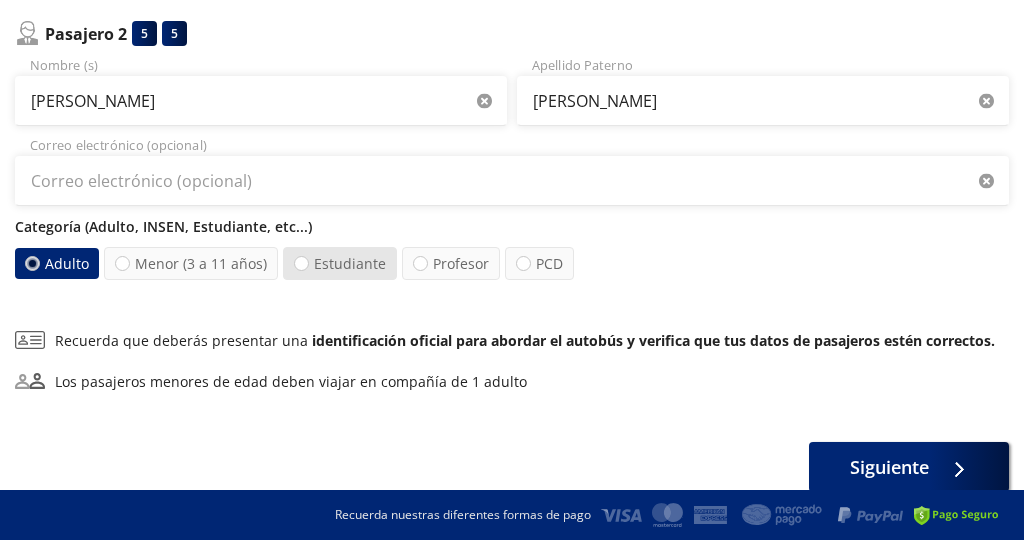 click on "Estudiante" at bounding box center [340, 263] 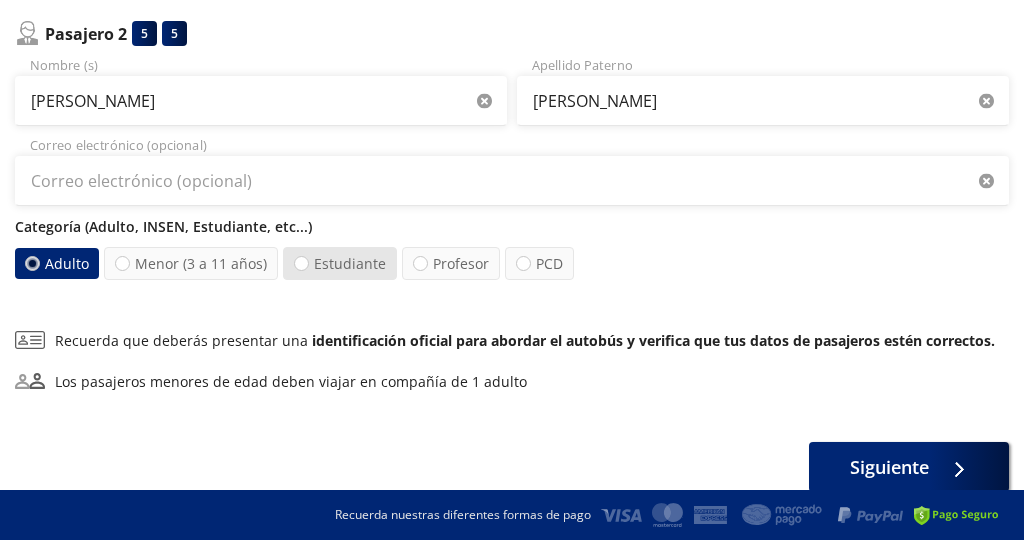 radio on "true" 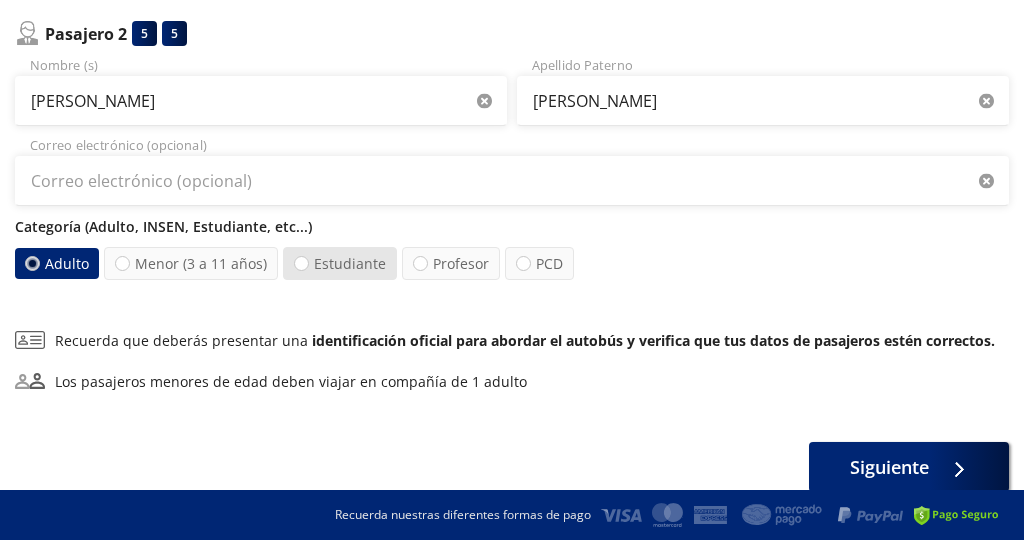 radio on "false" 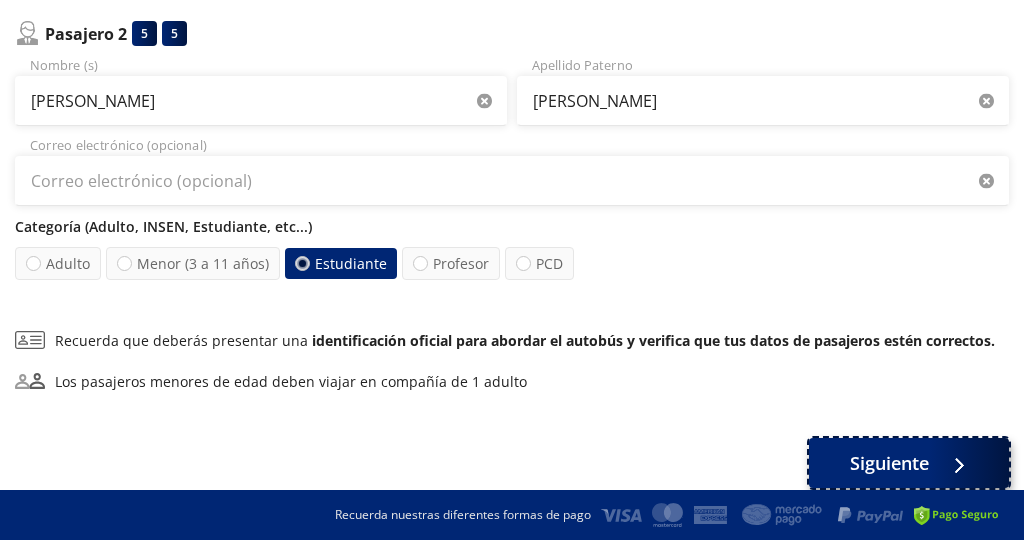 click on "Siguiente" at bounding box center (909, 463) 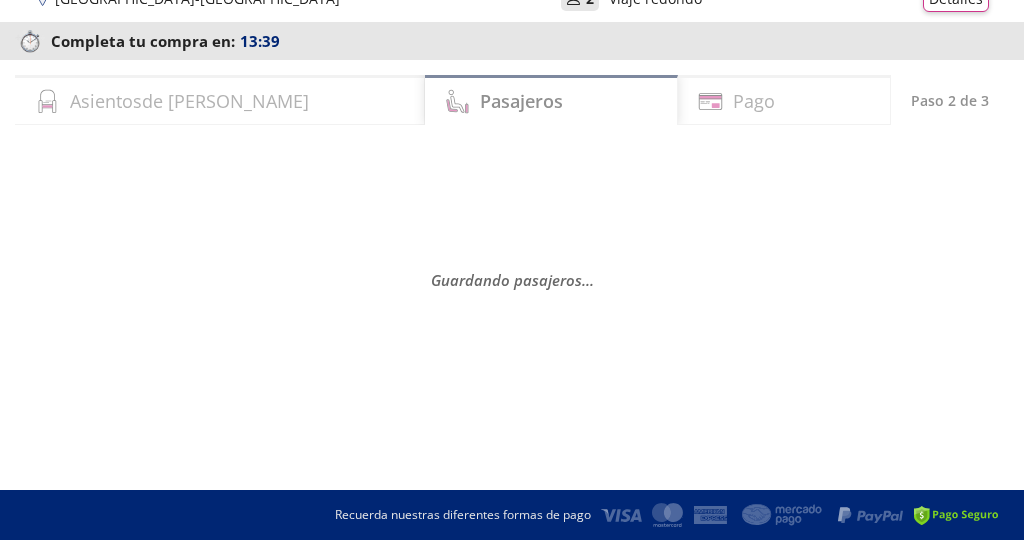 scroll, scrollTop: 0, scrollLeft: 0, axis: both 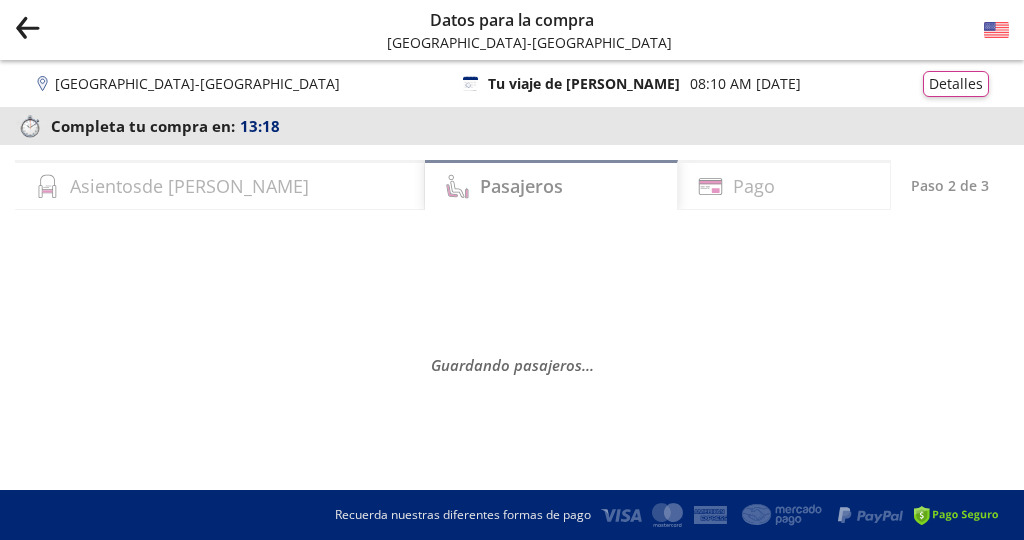 select on "MX" 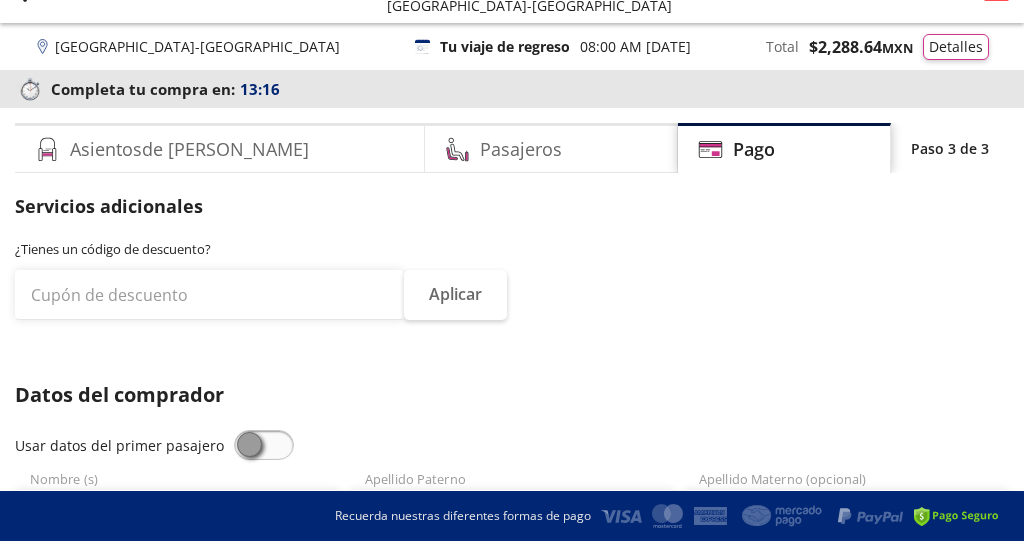 scroll, scrollTop: 50, scrollLeft: 0, axis: vertical 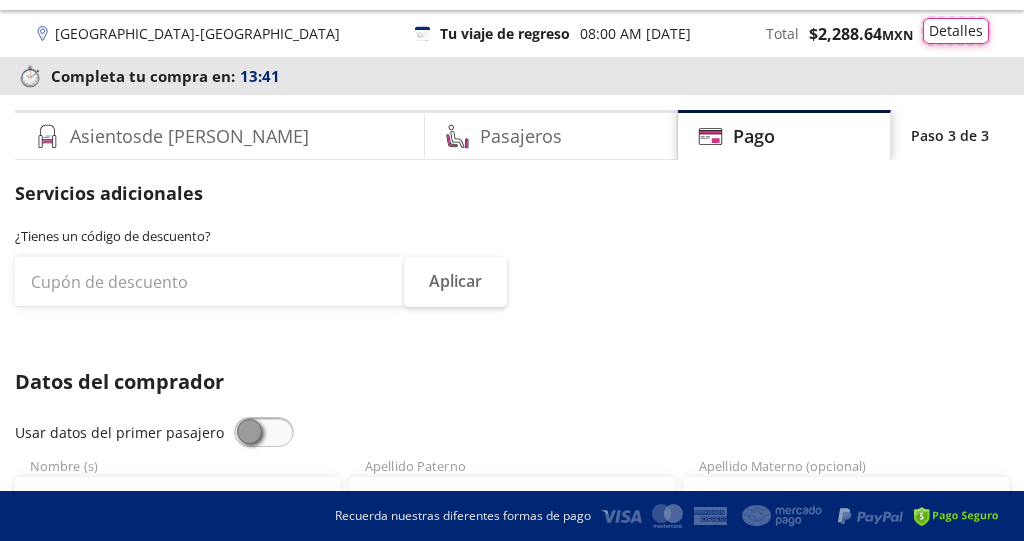 click on "Detalles" at bounding box center (956, 31) 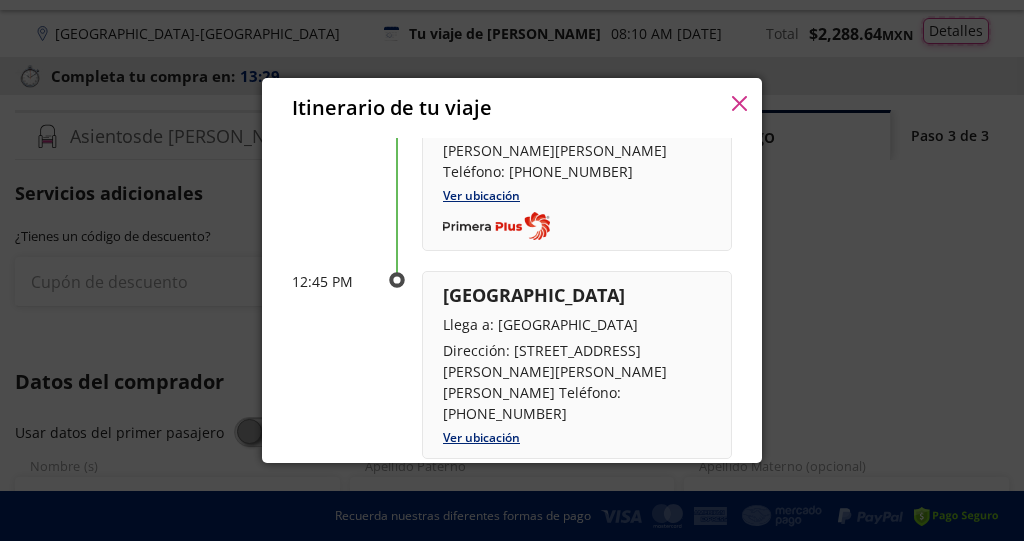 scroll, scrollTop: 2157, scrollLeft: 0, axis: vertical 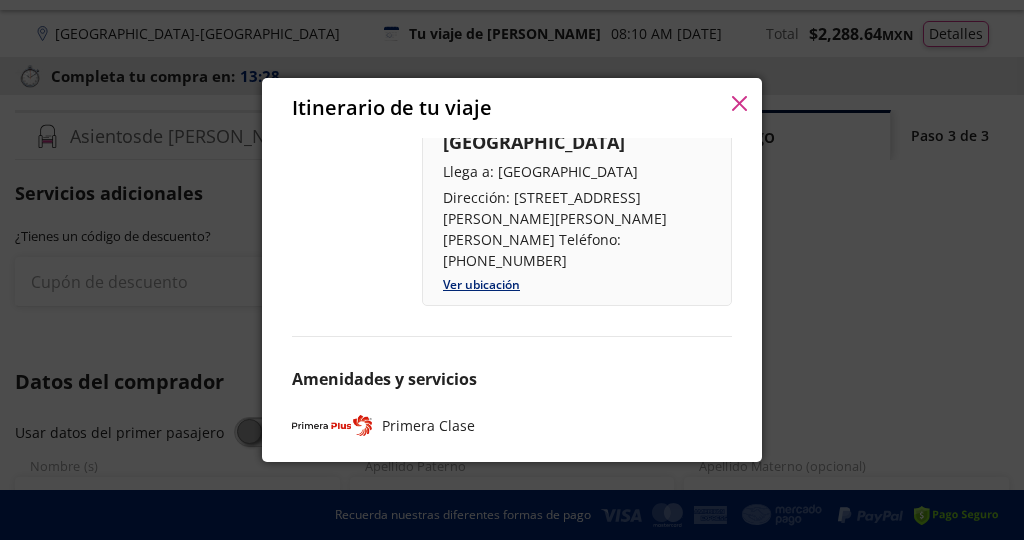click on "Itinerario de tu viaje Pago total $ 2,288.64  MXN Lesly Guadalupe Palomares 6 Estudiante Precio  $ 425  MXN Subtotal  $ 425  MXN IVA  $ 68  MXN Total  $ 493  MXN Jenyfer Michelle Ocampo 5 Estudiante Precio  $ 425  MXN Subtotal  $ 425  MXN IVA  $ 68  MXN Total  $ 493  MXN Tu viaje de ida  $ 986  MXN Lesly Guadalupe Palomares 6 Estudiante Precio  $ 425  MXN Subtotal  $ 425  MXN IVA  $ 68  MXN Total  $ 493  MXN Jenyfer Michelle Ocampo 5 Estudiante Precio  $ 425  MXN Subtotal  $ 425  MXN IVA  $ 68  MXN Total  $ 493  MXN Tu viaje de regreso  $ 986  MXN Cargo por servicio  Esto nos permite seguir trabajando para ofrecerte la mayor cobertura de rutas y brindarte una experiencia de compra segura y garantizada. $ 237  MXN Cobertura Reservamos  Sólo 1 cambio (mínimo con solicitud 6 horas previas a la salida del viaje). Válido con la misma línea que realizaste la compra. $ 80  MXN Adicionales  $ 317  MXN Tu viaje de ida Salida:  12 Jul 25 4 hrs 45 mins llega:  12 Jul 25 08:10 AM Ciudad de México Ver ubicación TV" at bounding box center (512, 270) 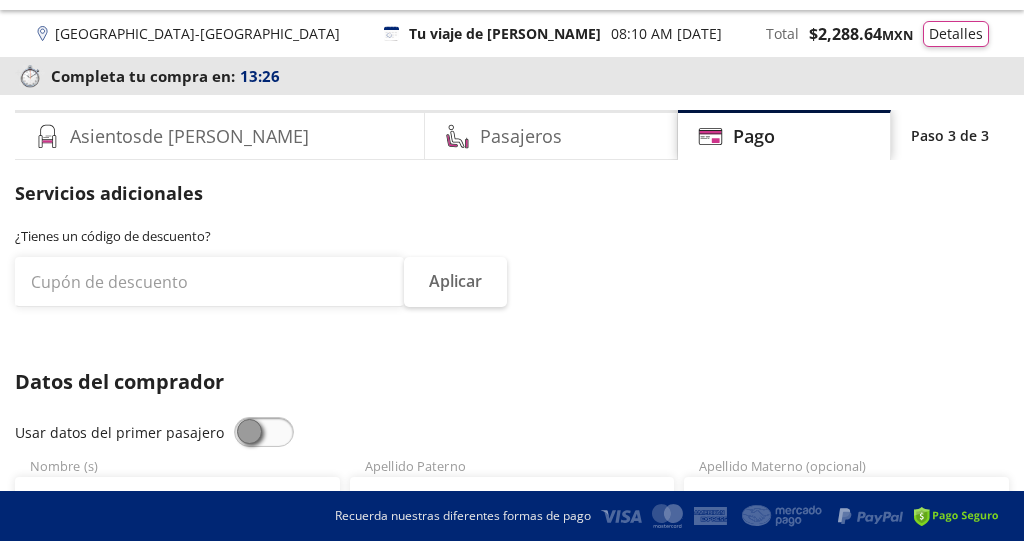 scroll, scrollTop: 0, scrollLeft: 0, axis: both 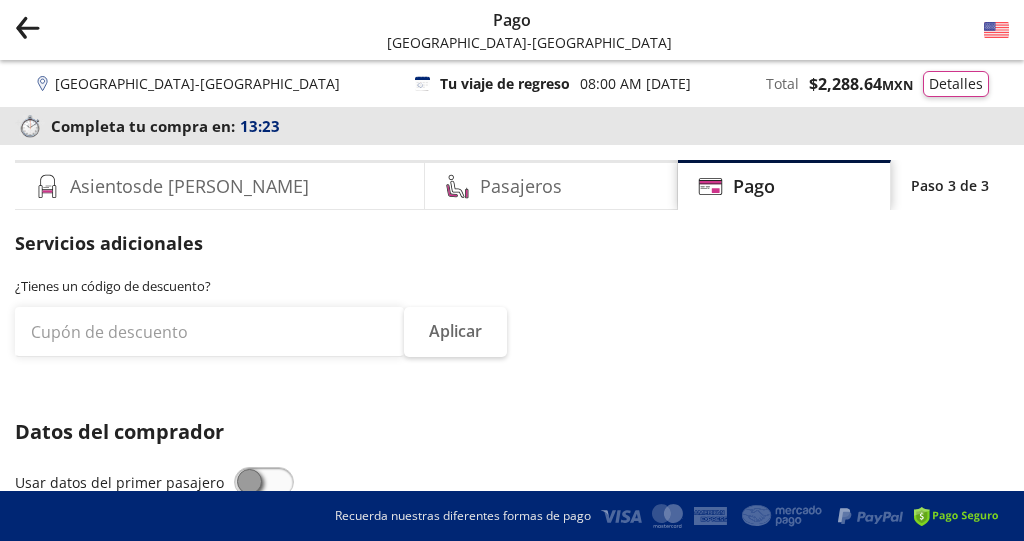 click on "Group 9 Created with Sketch. Pago Ciudad de México  -  Guanajuato" at bounding box center [512, 30] 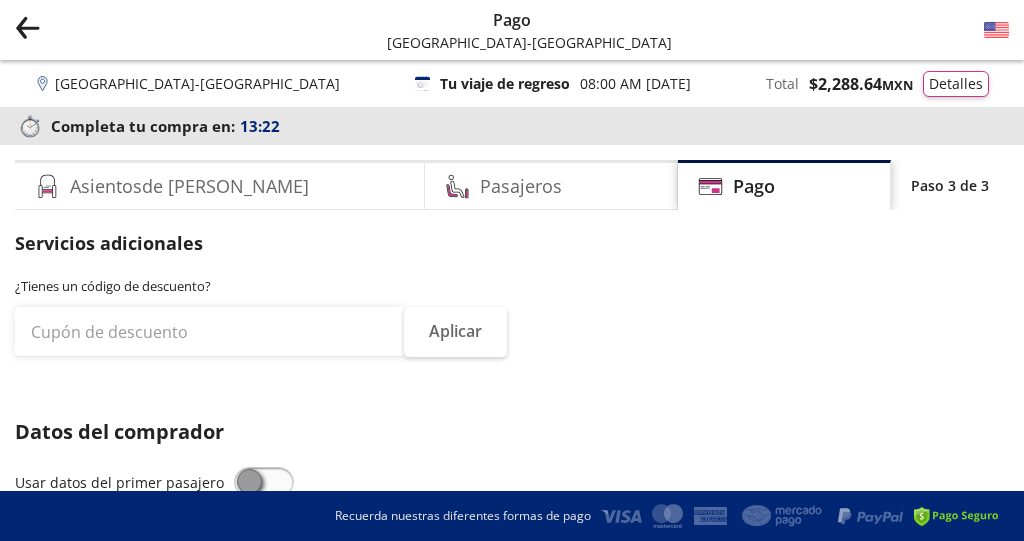 click on "Group 9 Created with Sketch." 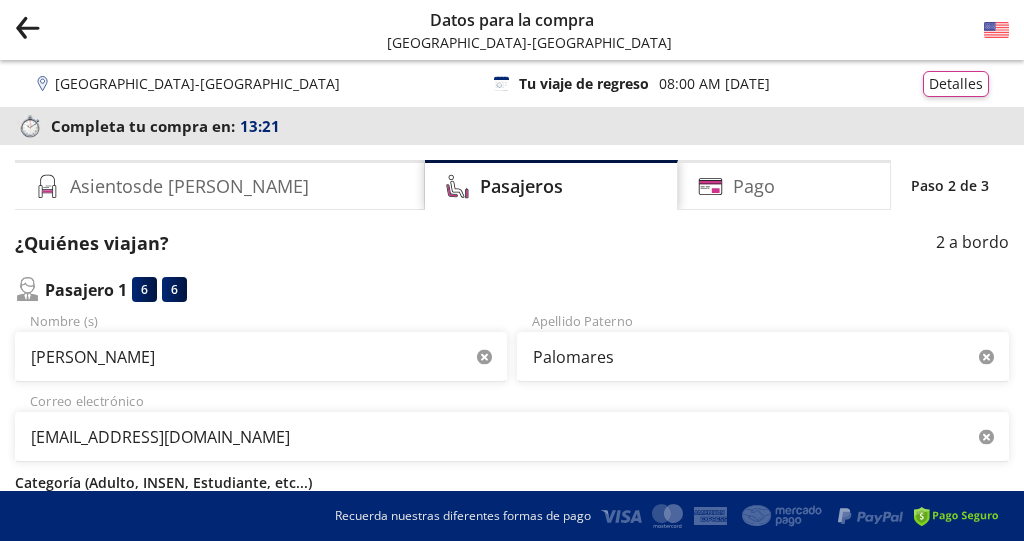 click 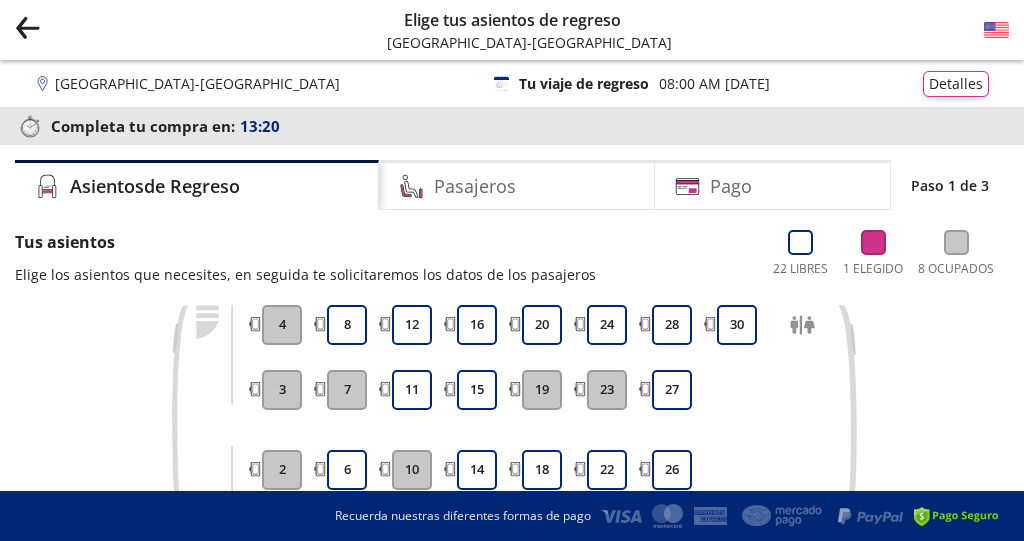 click on "Group 9 Created with Sketch." 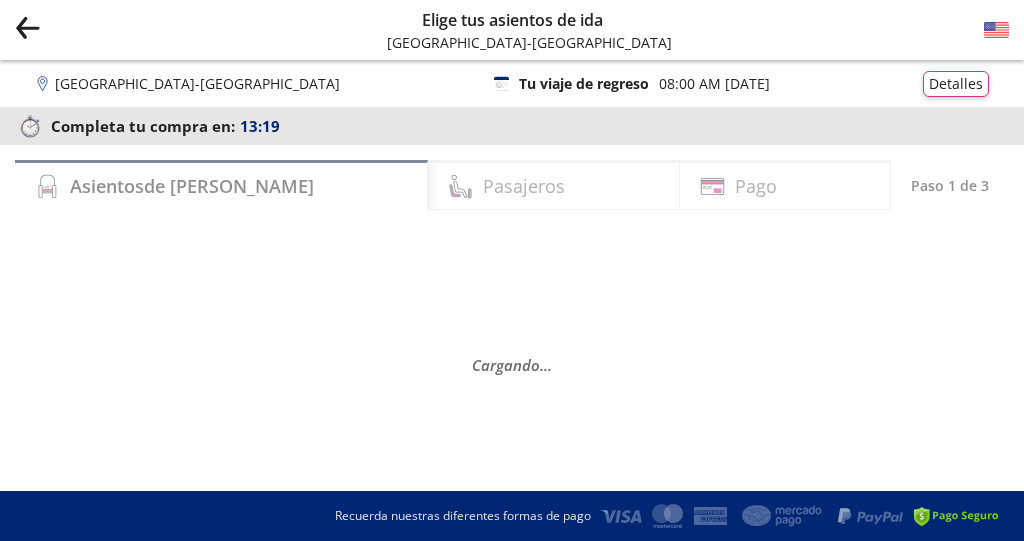 click on "Group 9 Created with Sketch." 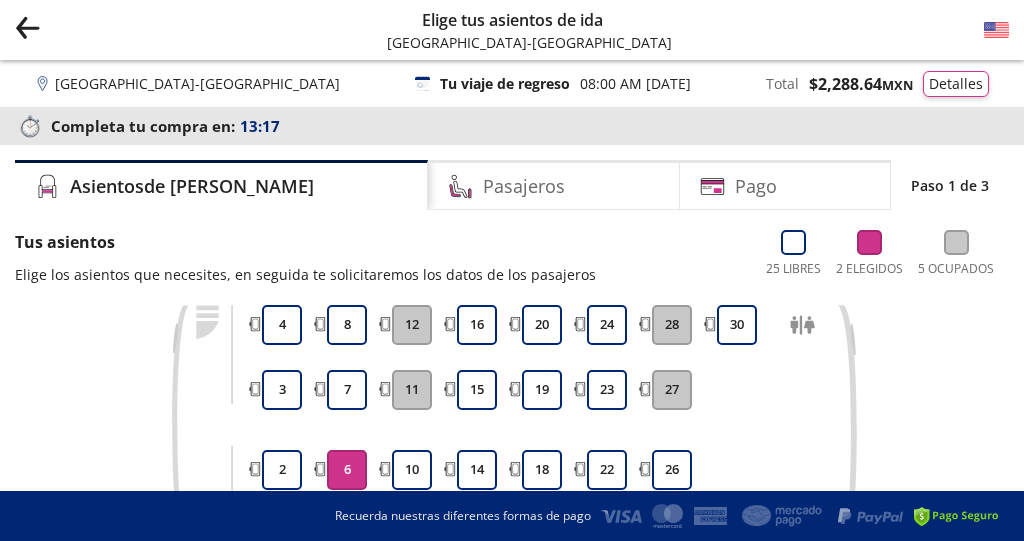 click on "Group 9 Created with Sketch." at bounding box center [27, 30] 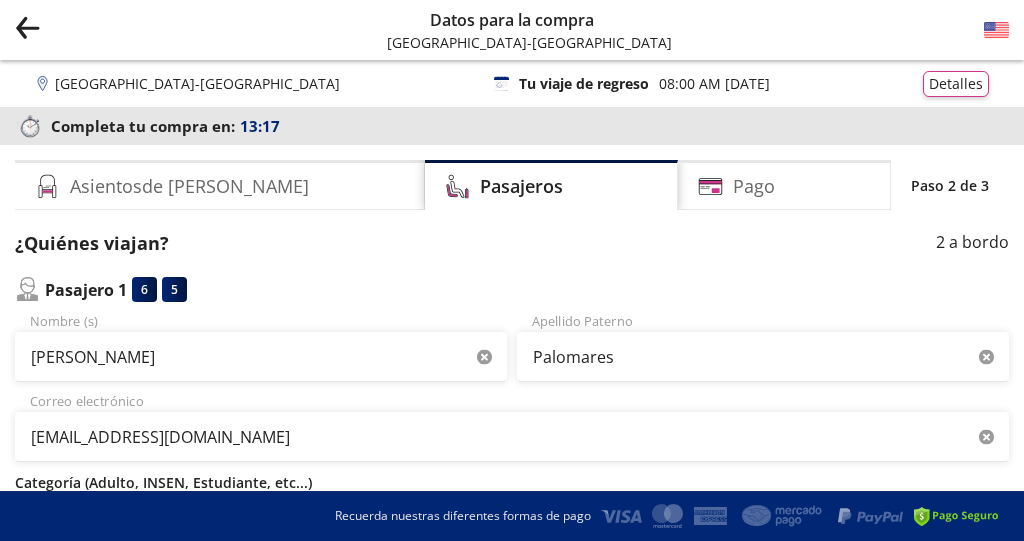 click on "Group 9 Created with Sketch." 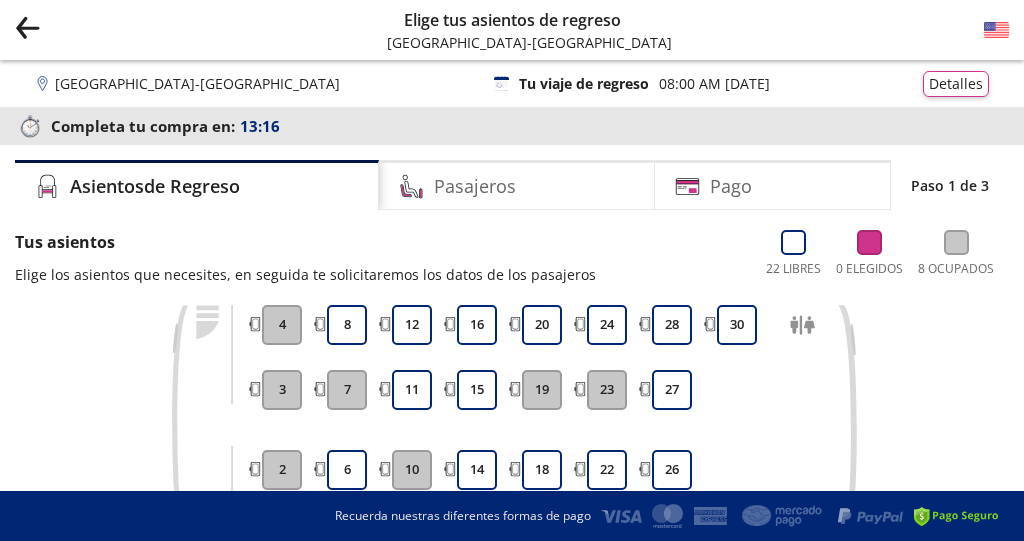 click 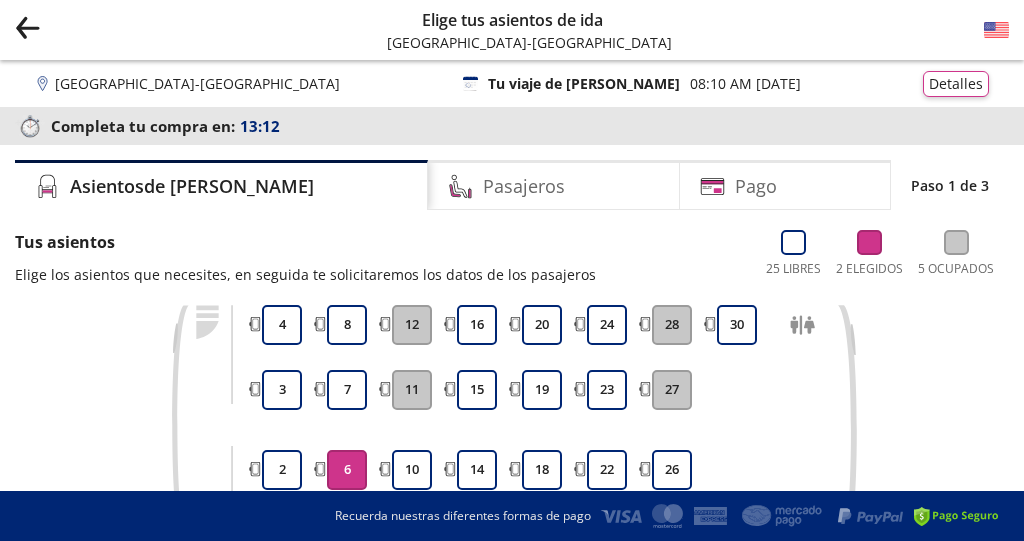 click 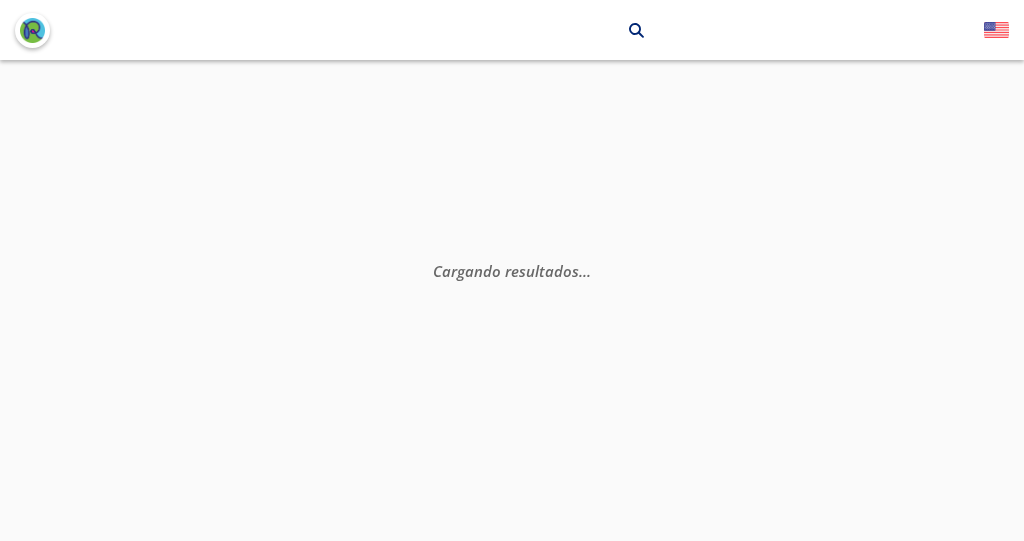 scroll, scrollTop: 0, scrollLeft: 0, axis: both 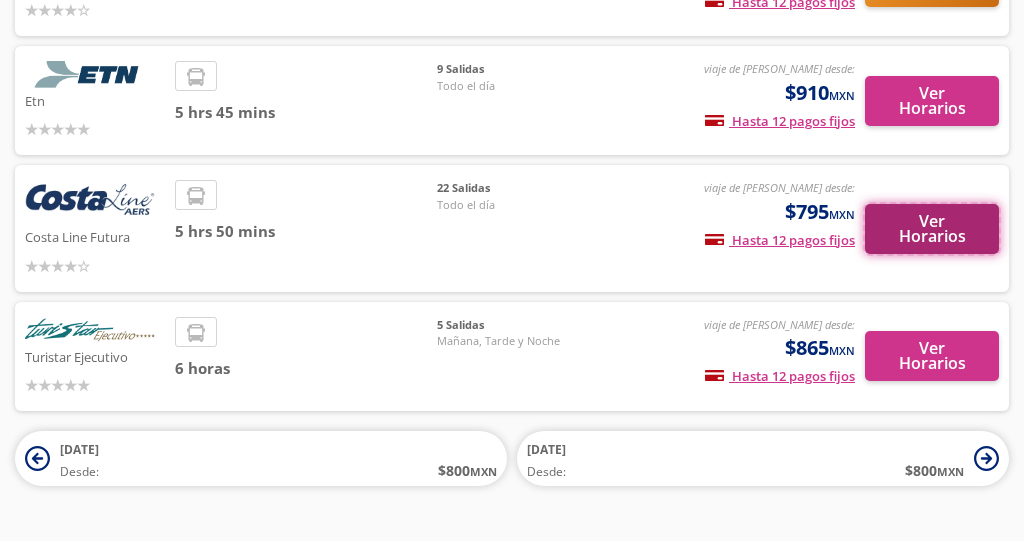 click on "Ver Horarios" at bounding box center (932, 229) 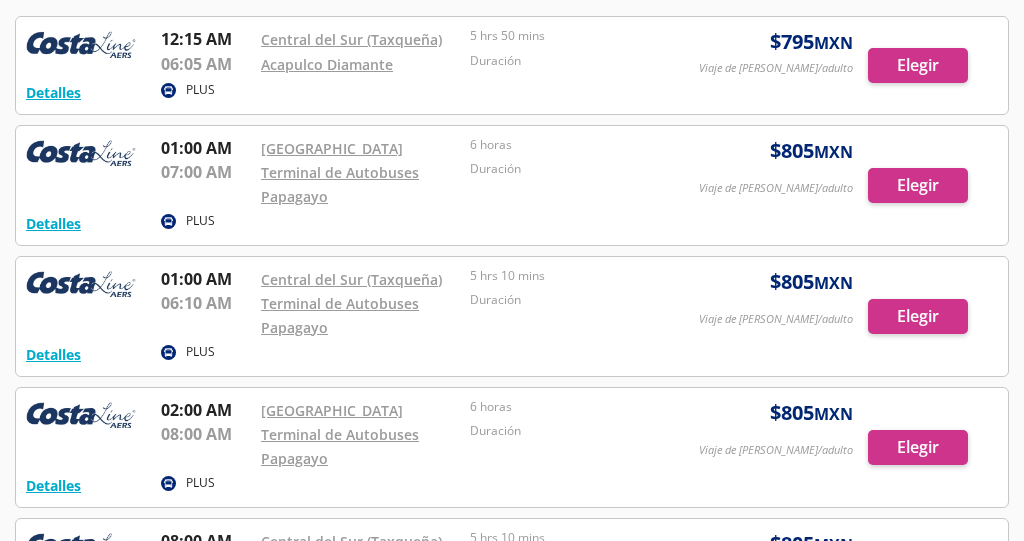 scroll, scrollTop: 0, scrollLeft: 0, axis: both 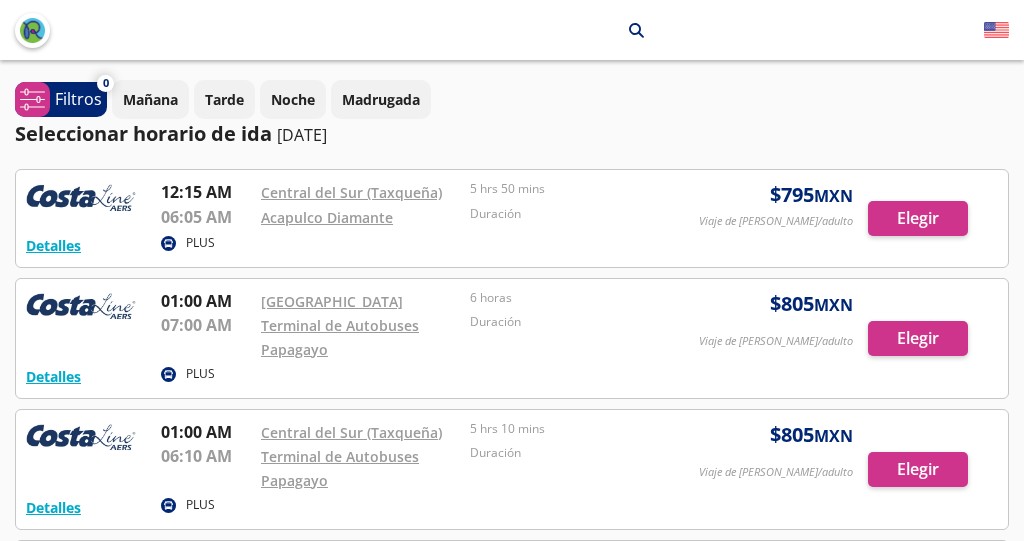click at bounding box center (512, 218) 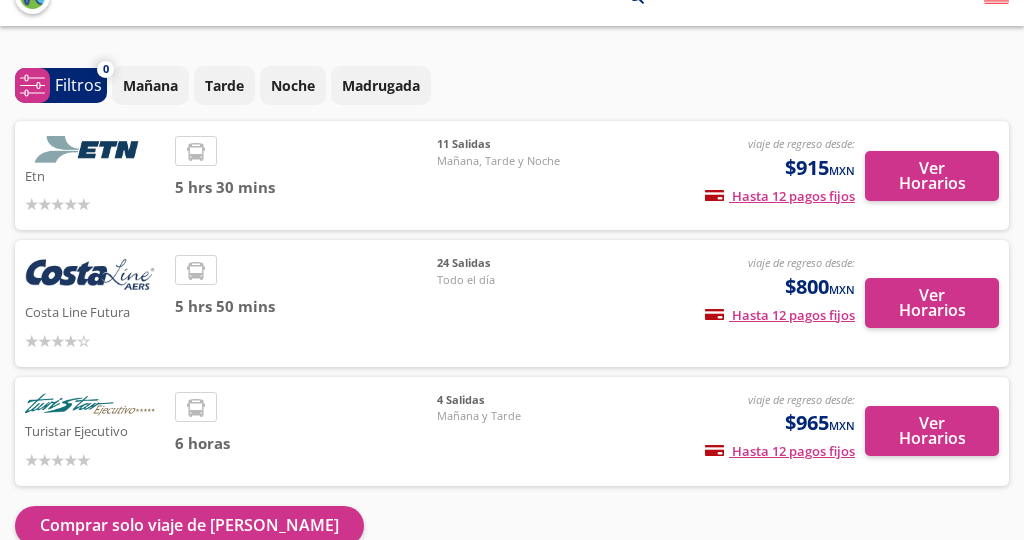 scroll, scrollTop: 36, scrollLeft: 0, axis: vertical 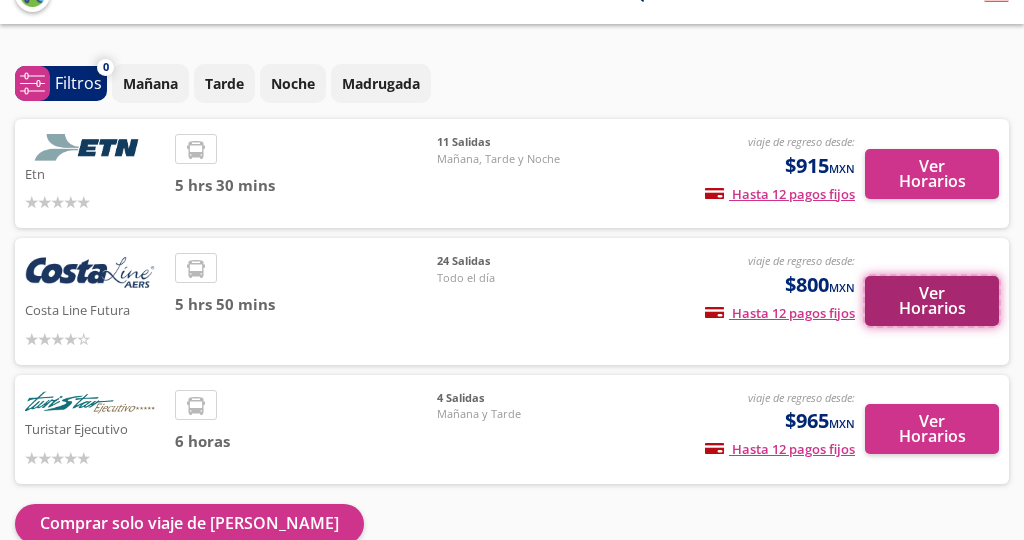 click on "Ver Horarios" at bounding box center [932, 301] 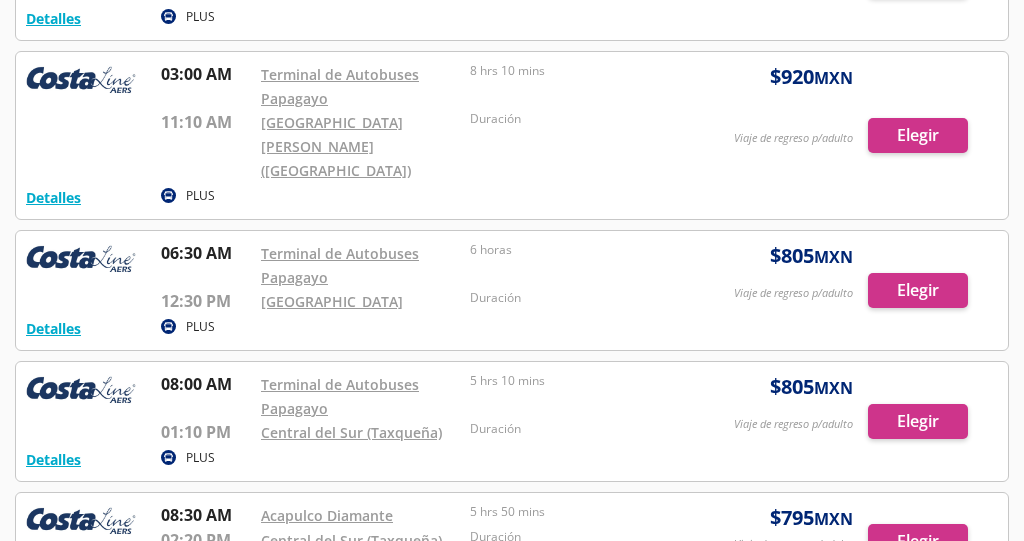 scroll, scrollTop: 646, scrollLeft: 0, axis: vertical 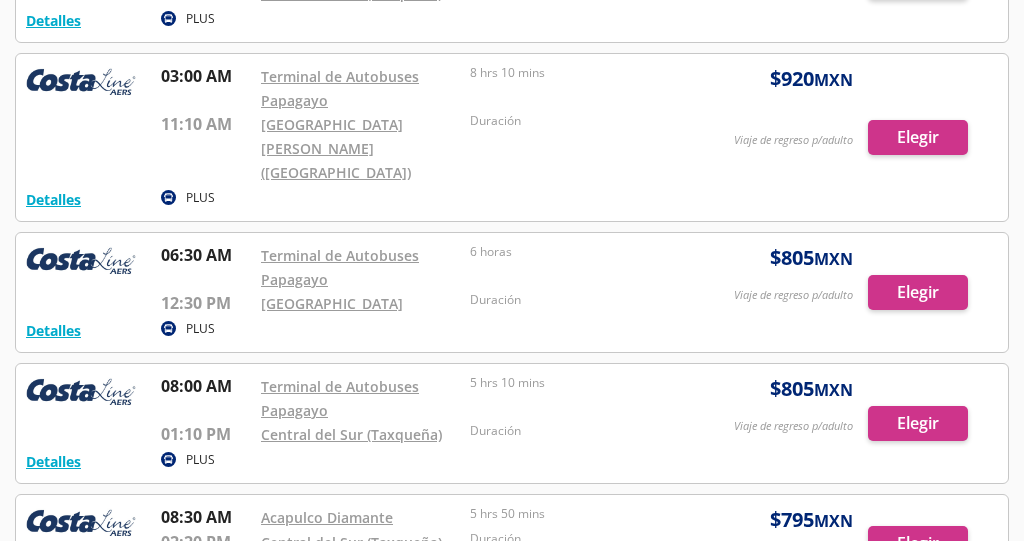 click at bounding box center (512, 292) 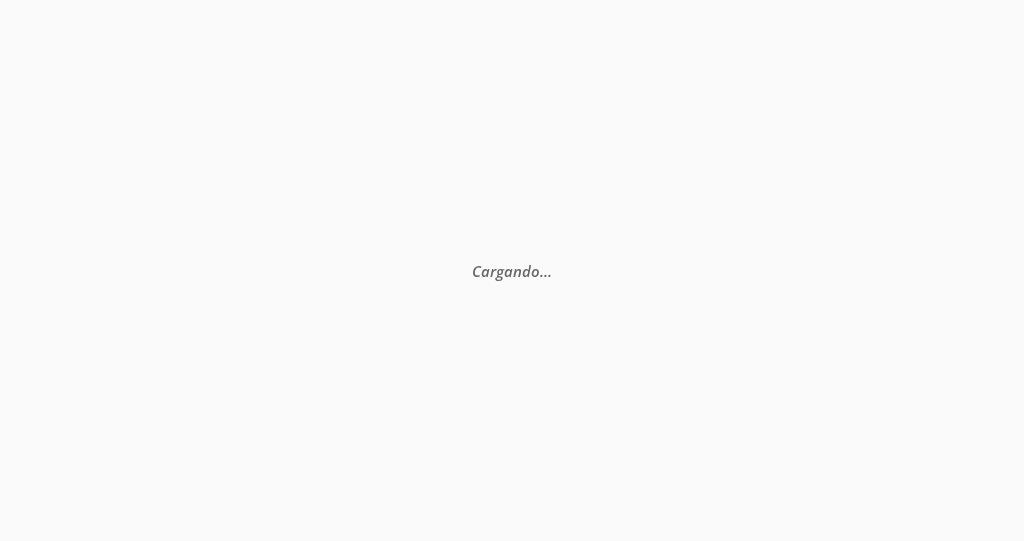 scroll, scrollTop: 0, scrollLeft: 0, axis: both 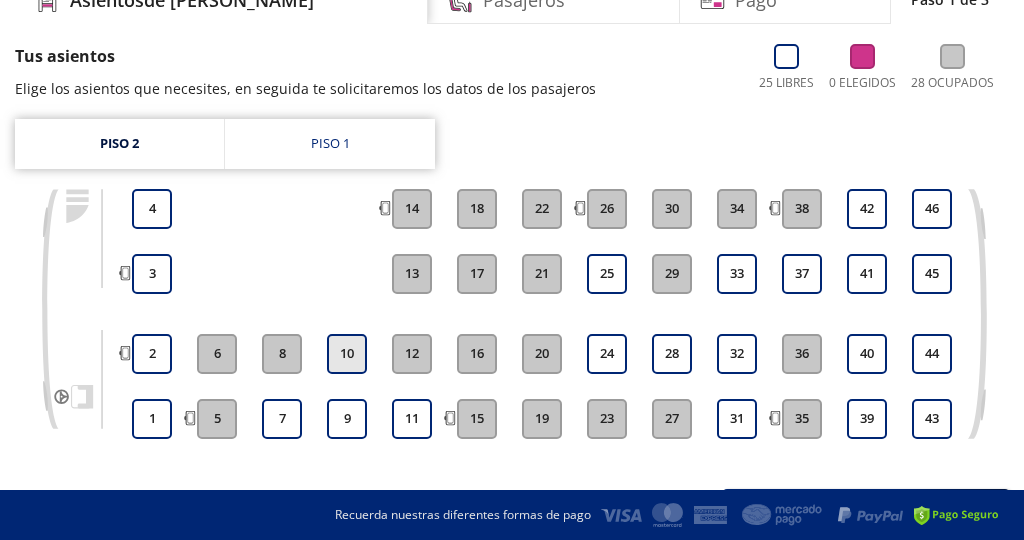 click on "10" at bounding box center (347, 354) 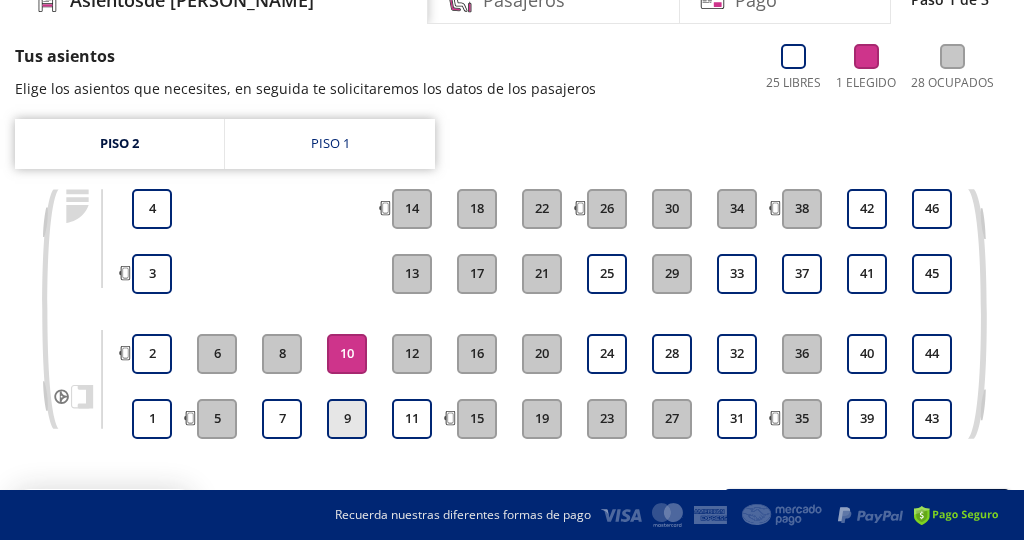 click on "9" at bounding box center (347, 419) 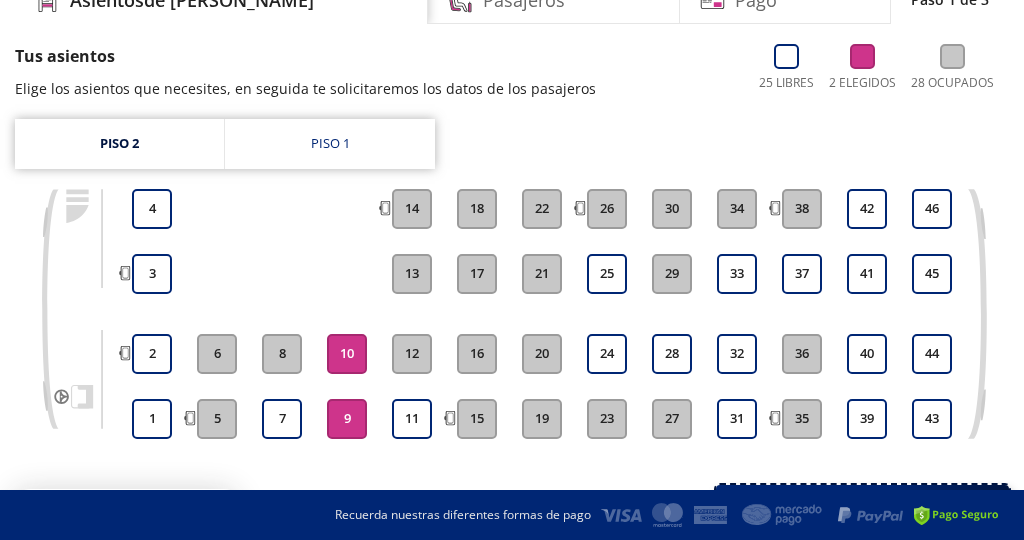 click on "Continuar con 2 asientos" at bounding box center (862, 510) 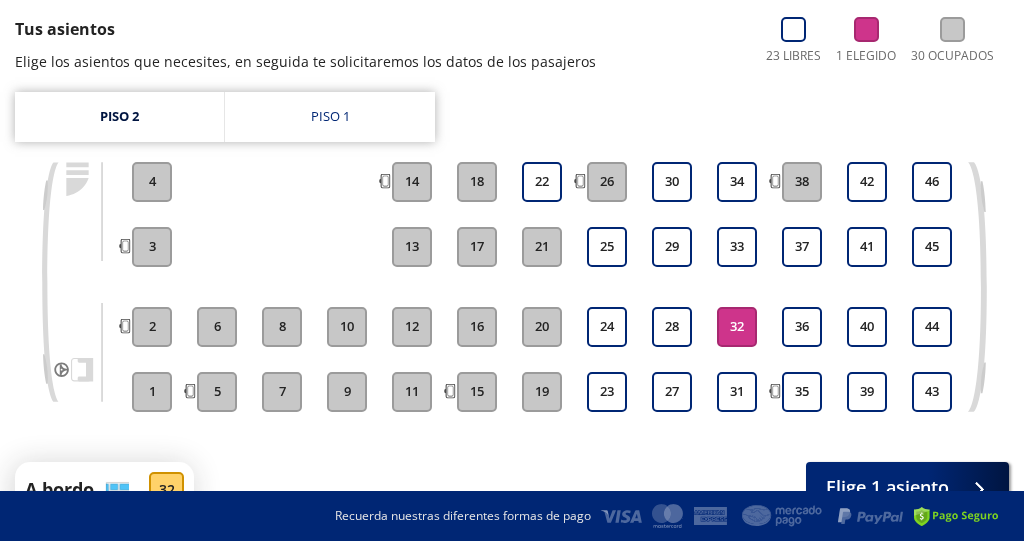 scroll, scrollTop: 231, scrollLeft: 0, axis: vertical 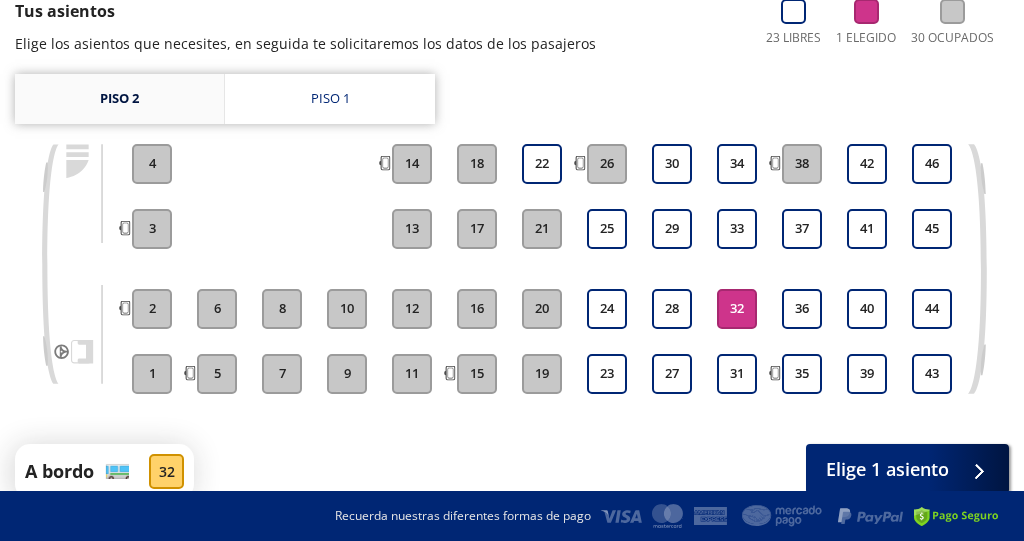 click on "Piso 2" at bounding box center [119, 99] 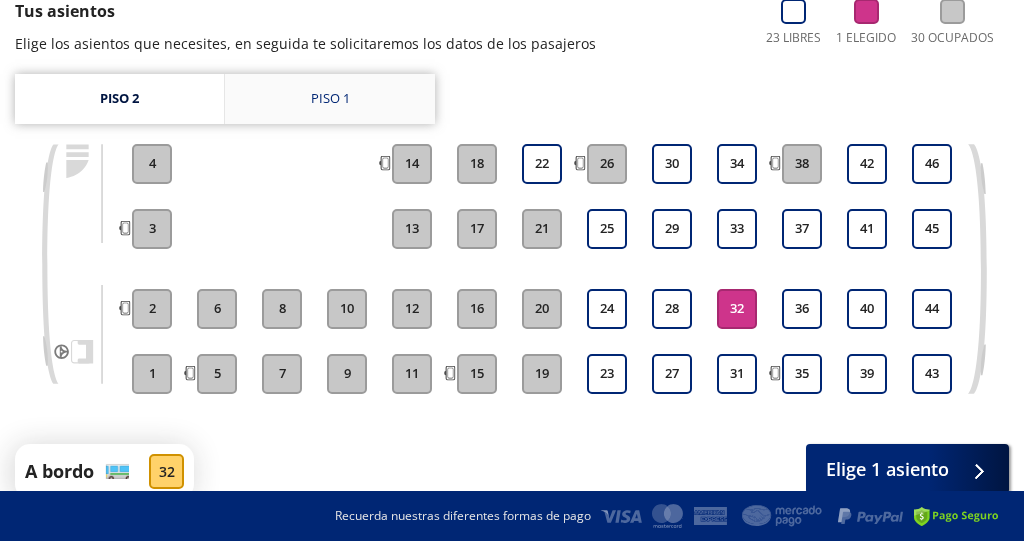click on "Piso 1" at bounding box center (330, 99) 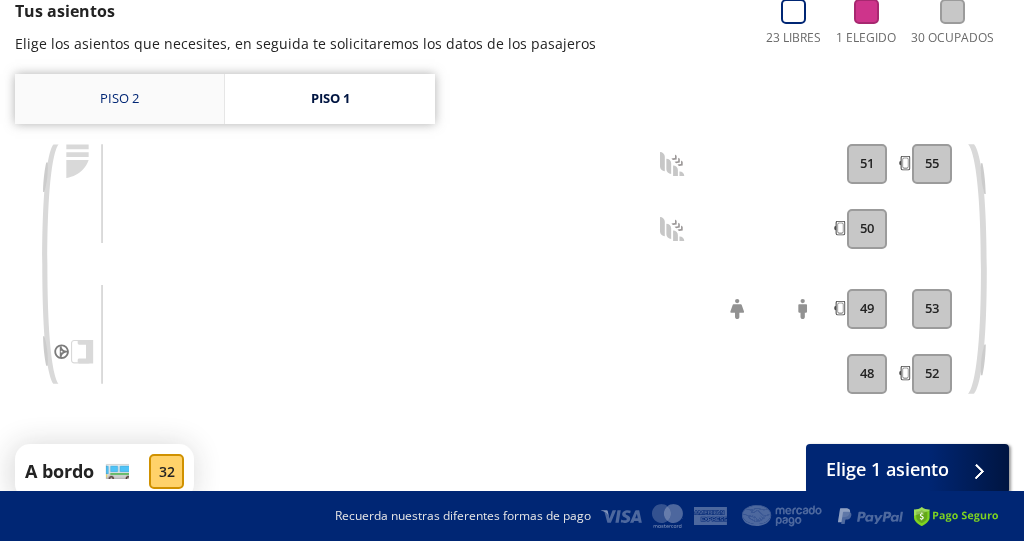 click on "Piso 2" at bounding box center (119, 99) 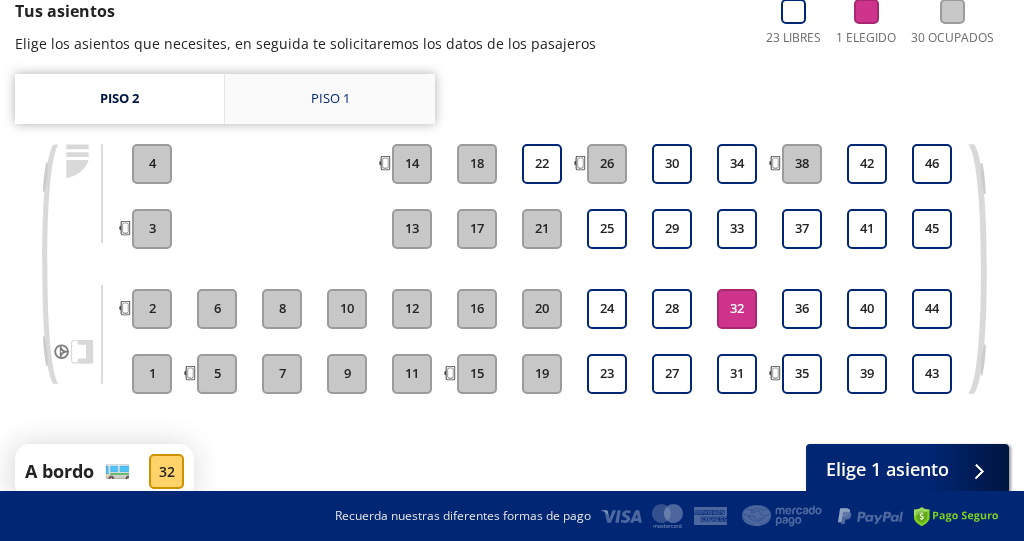 click on "Piso 1" at bounding box center (330, 99) 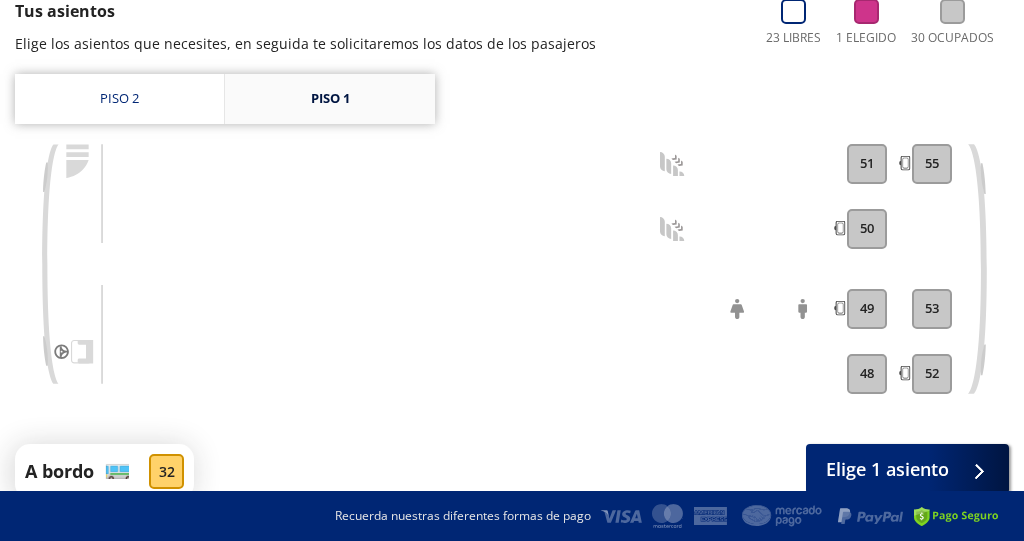 click on "Piso 1" at bounding box center [330, 99] 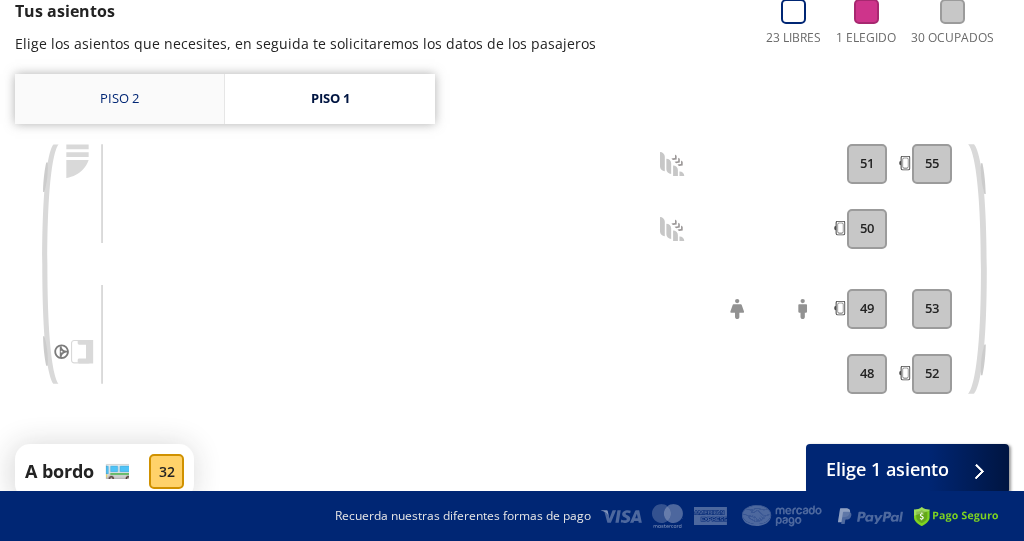 click on "Piso 2" at bounding box center [119, 99] 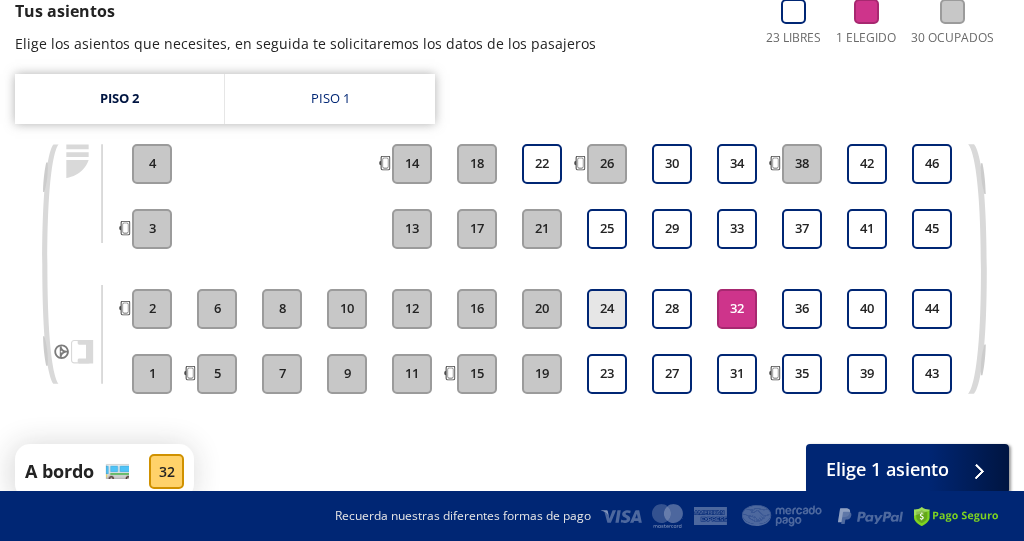 click on "24" at bounding box center (607, 309) 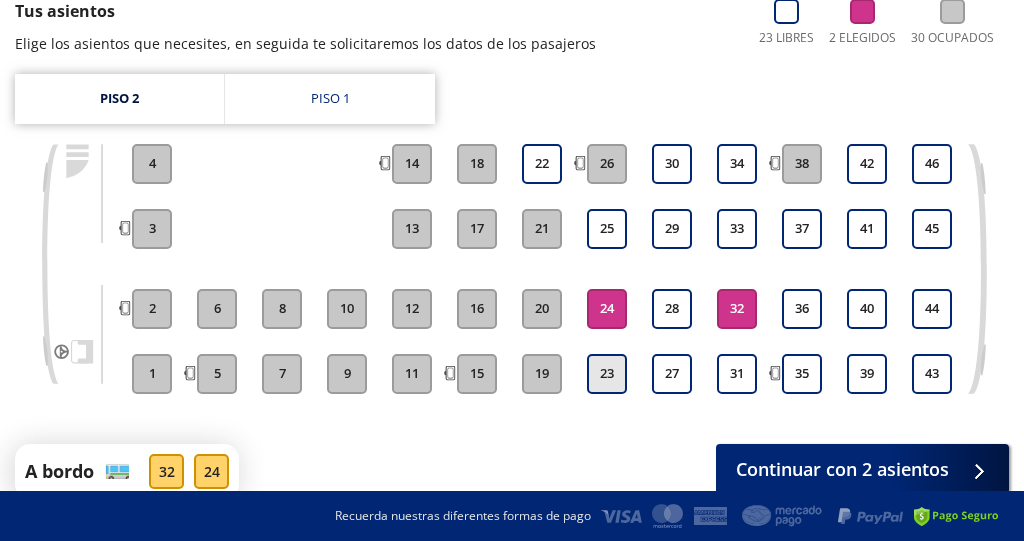 click on "23" at bounding box center (607, 374) 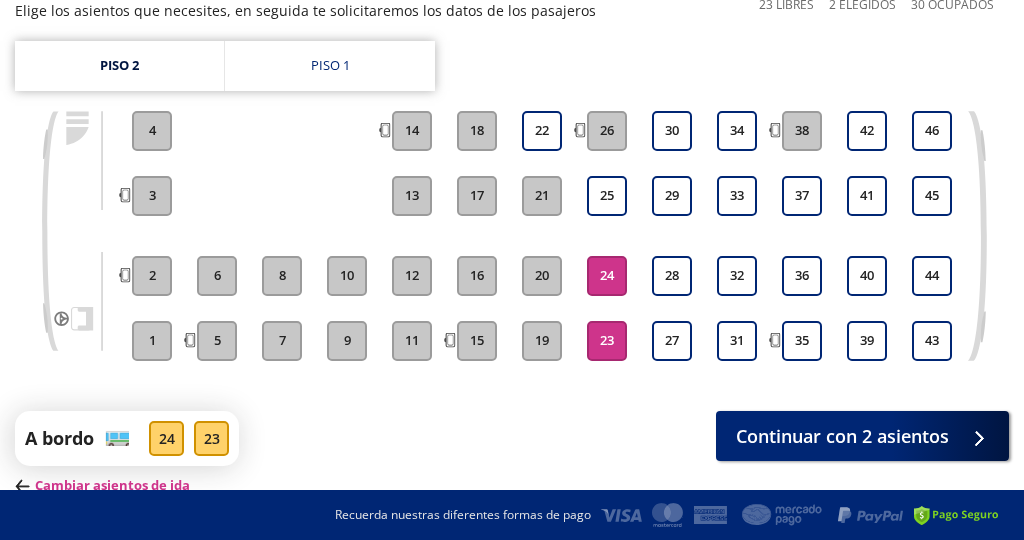 scroll, scrollTop: 268, scrollLeft: 0, axis: vertical 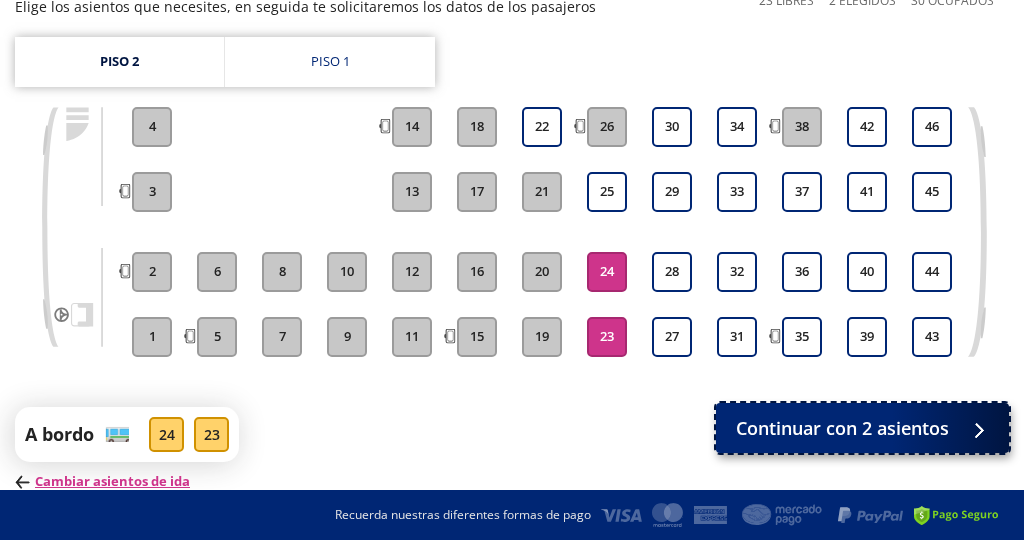 click on "Continuar con 2 asientos" at bounding box center (842, 428) 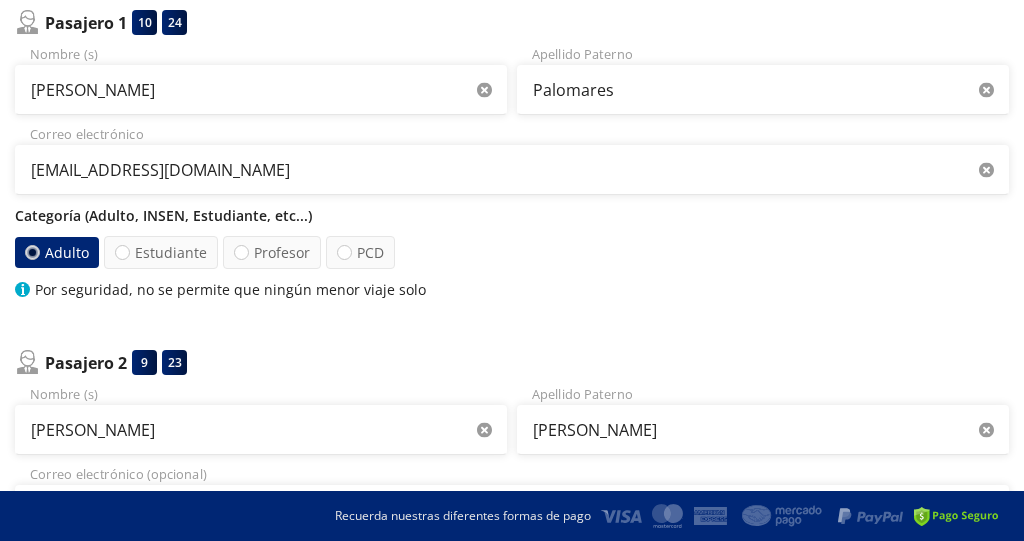 scroll, scrollTop: 75, scrollLeft: 0, axis: vertical 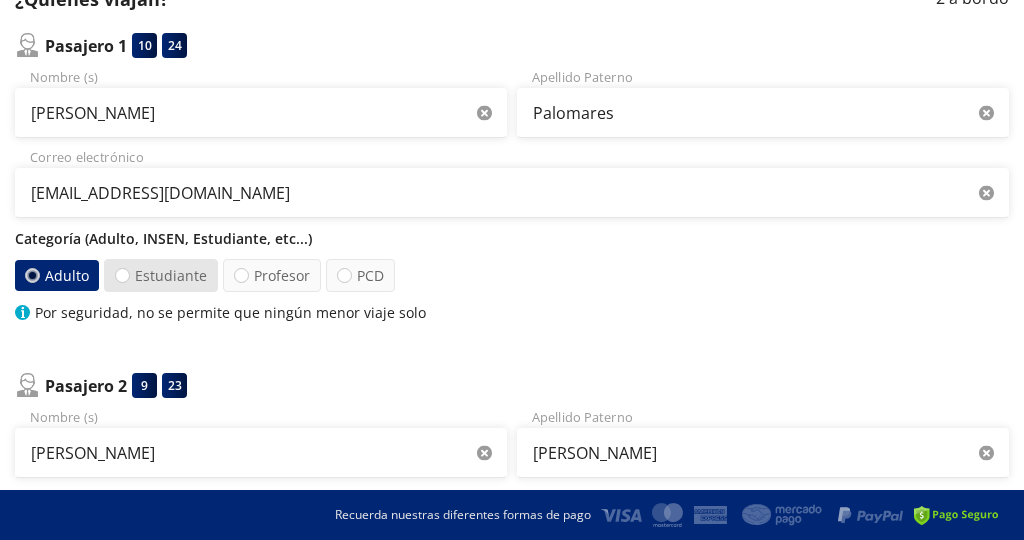 click on "Estudiante" at bounding box center [161, 275] 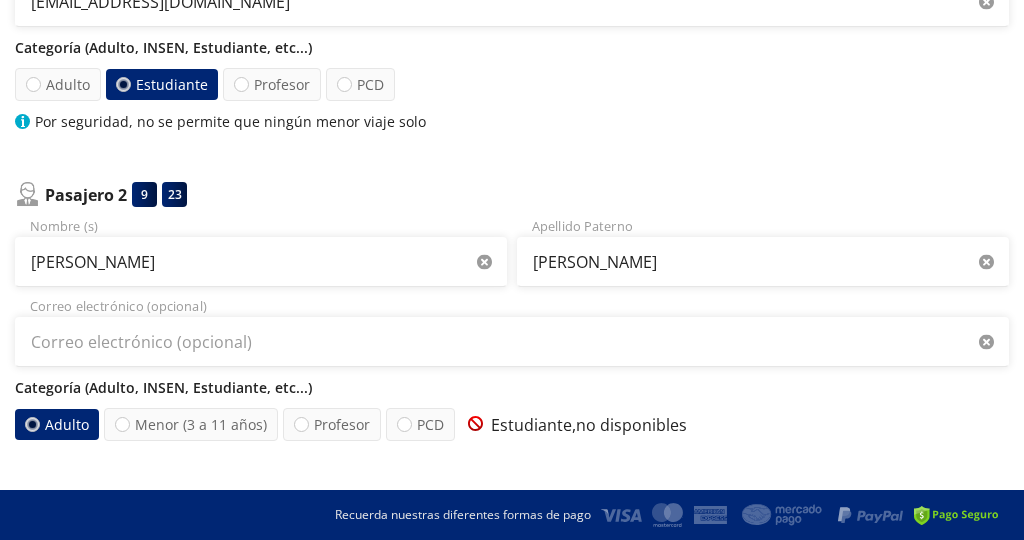 scroll, scrollTop: 444, scrollLeft: 0, axis: vertical 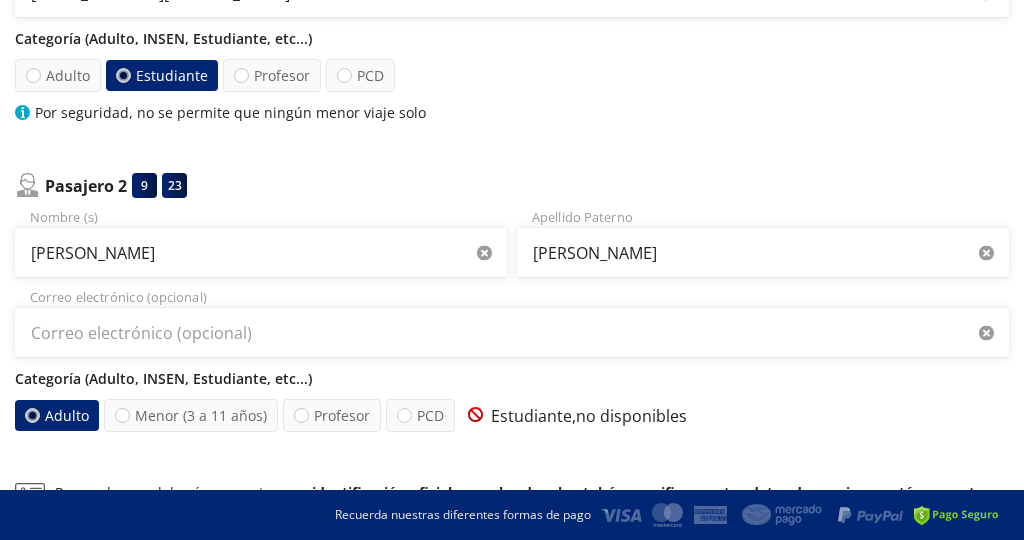 click on "Estudiante,  no disponibles" at bounding box center [573, 416] 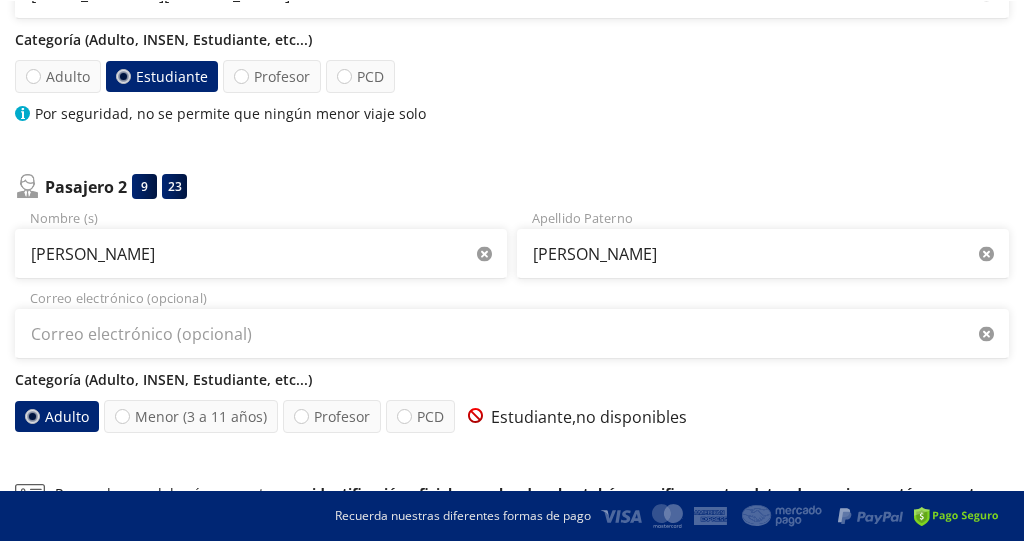 scroll, scrollTop: 0, scrollLeft: 0, axis: both 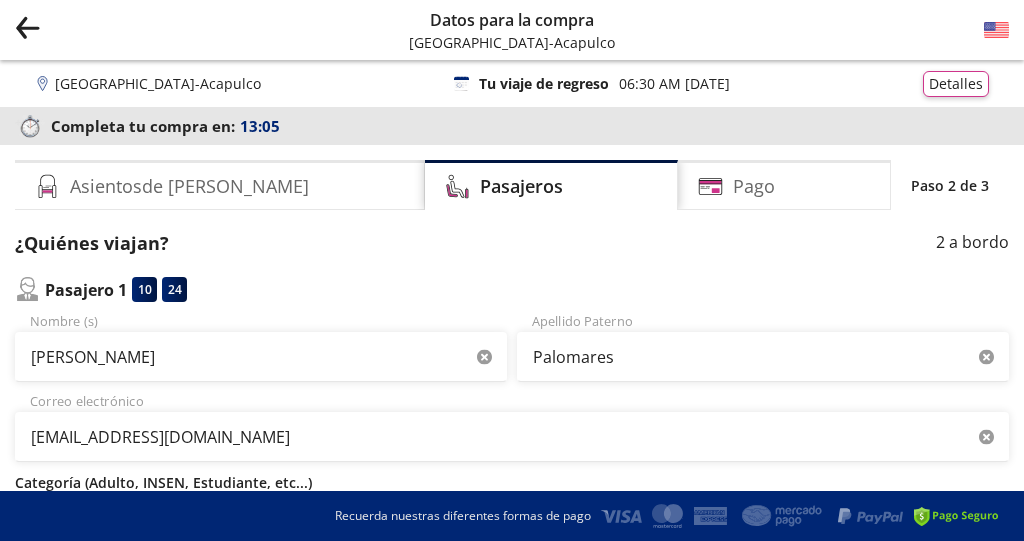 click 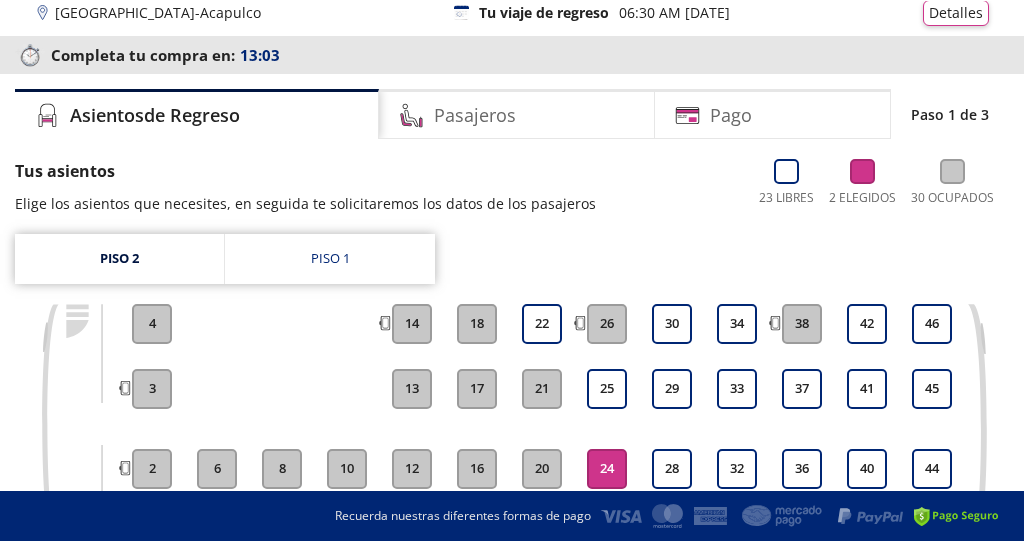 scroll, scrollTop: 0, scrollLeft: 0, axis: both 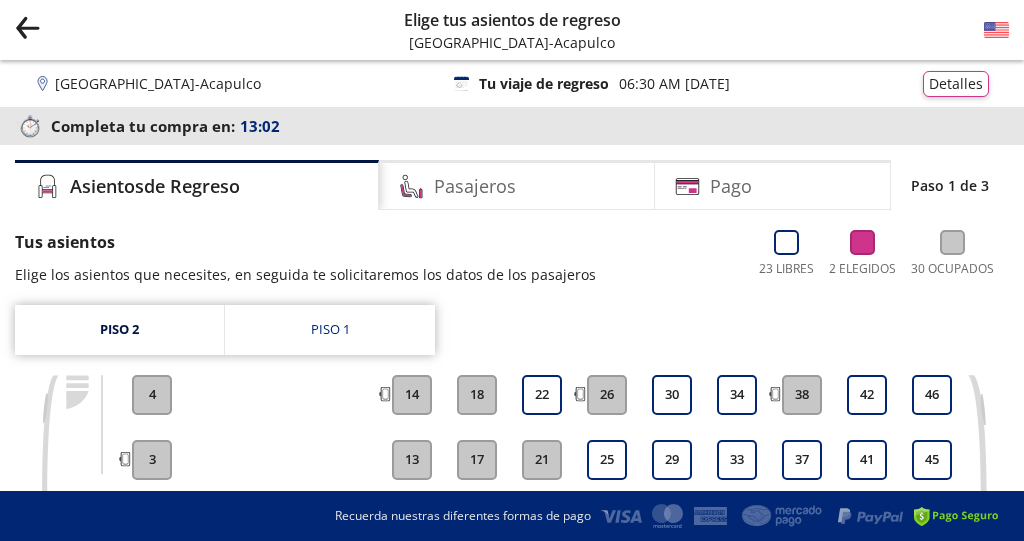 click on "Group 9 Created with Sketch. Elige tus asientos de regreso Ciudad de México  -  Acapulco" at bounding box center [512, 30] 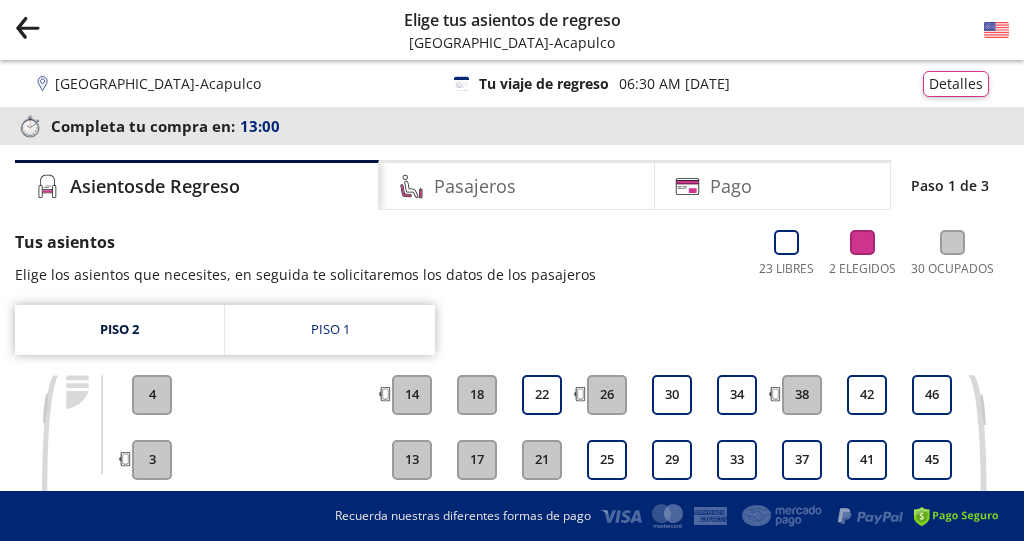 scroll, scrollTop: 231, scrollLeft: 0, axis: vertical 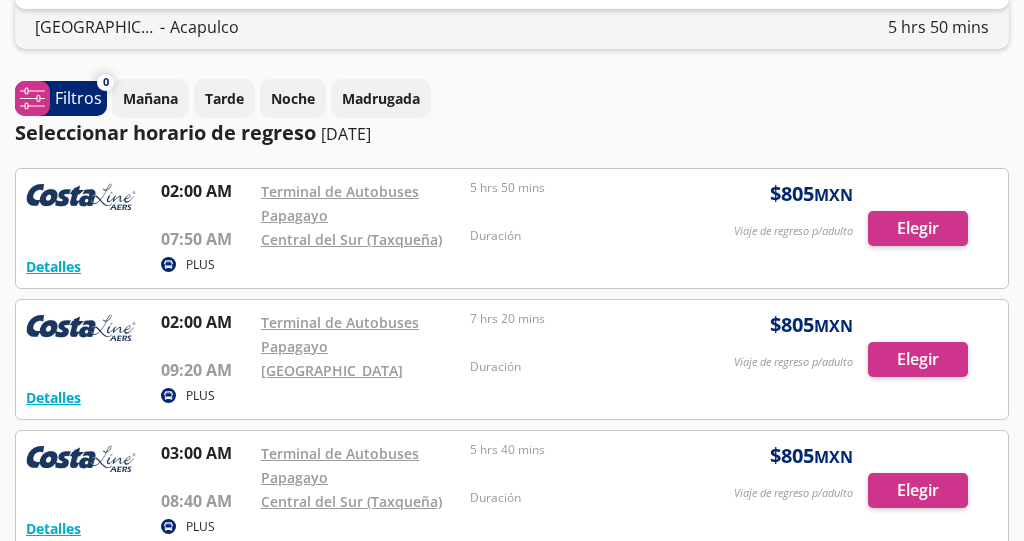 click at bounding box center (512, 228) 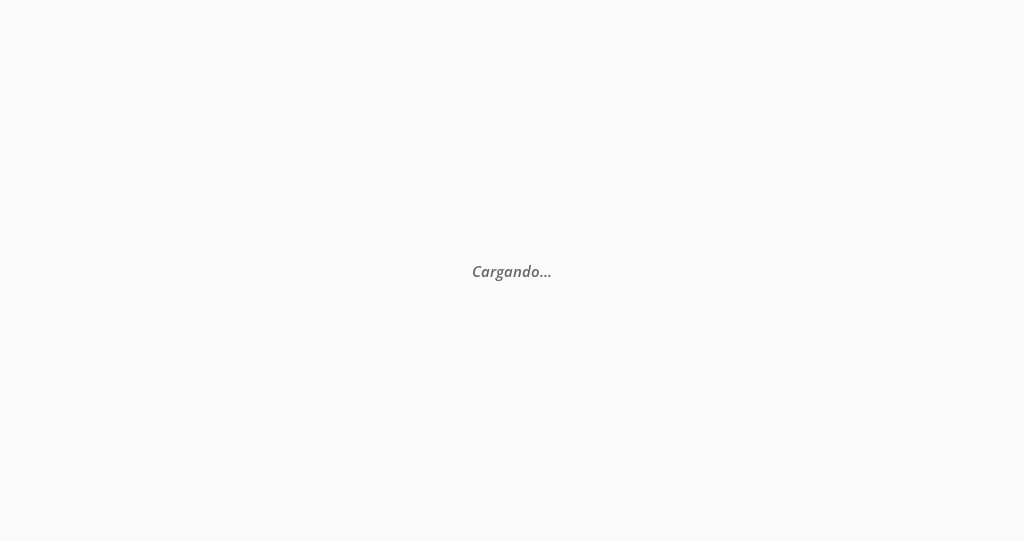 scroll, scrollTop: 0, scrollLeft: 0, axis: both 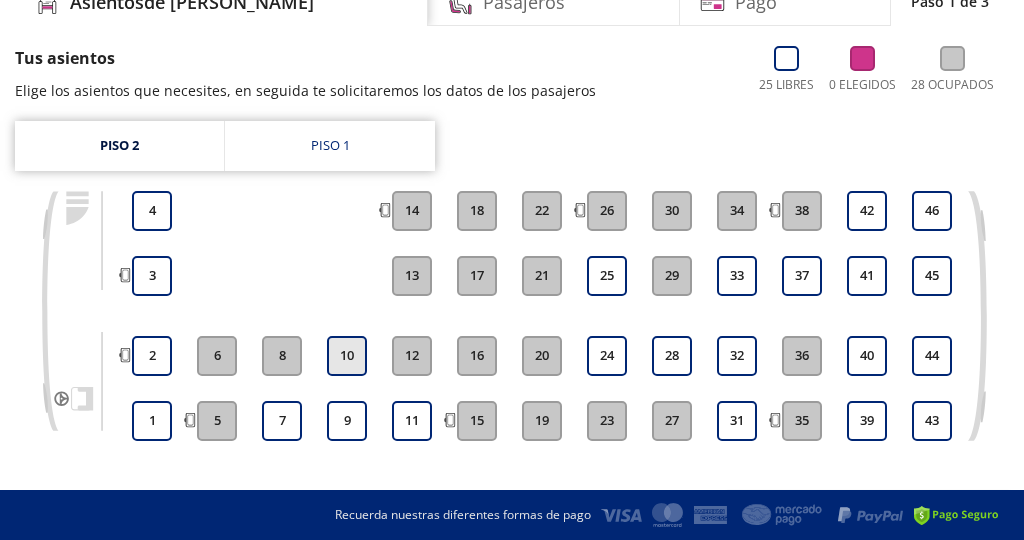 click on "10" at bounding box center [347, 356] 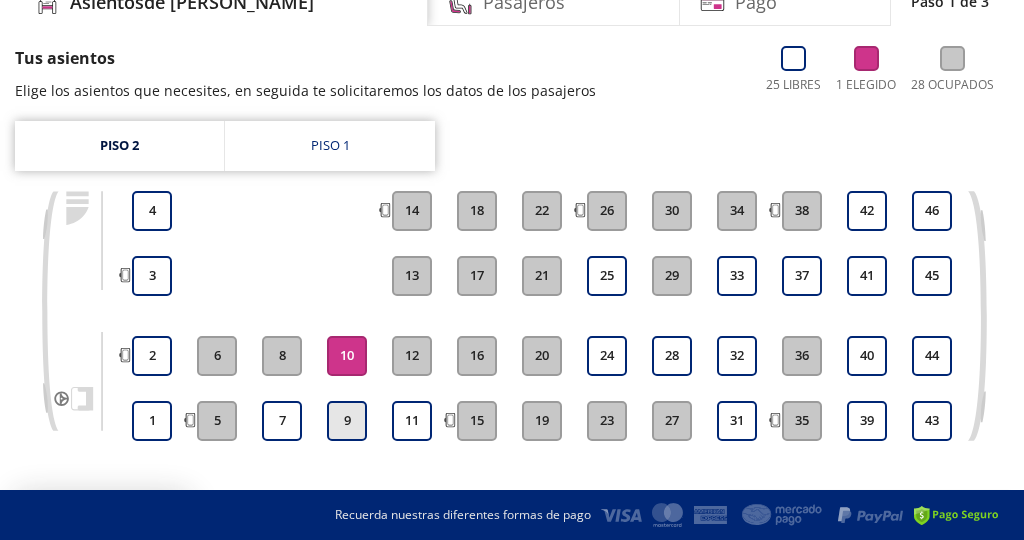 click on "9" at bounding box center [347, 421] 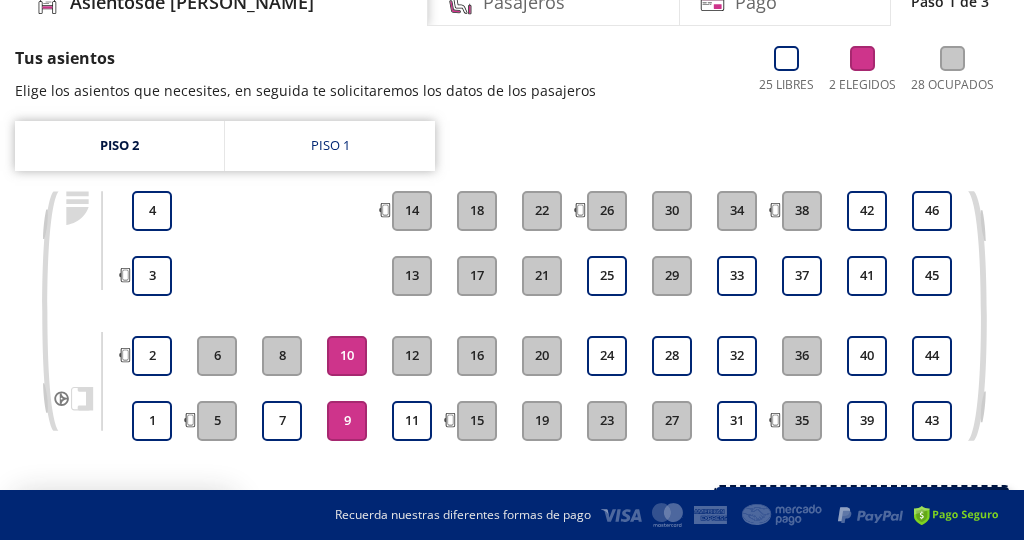 click on "Continuar con 2 asientos" at bounding box center (842, 512) 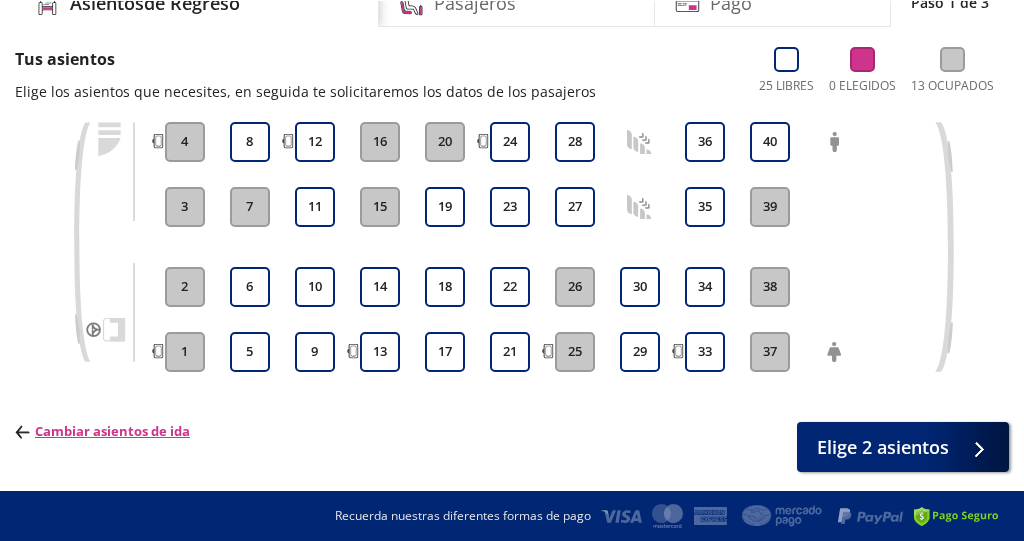scroll, scrollTop: 75, scrollLeft: 0, axis: vertical 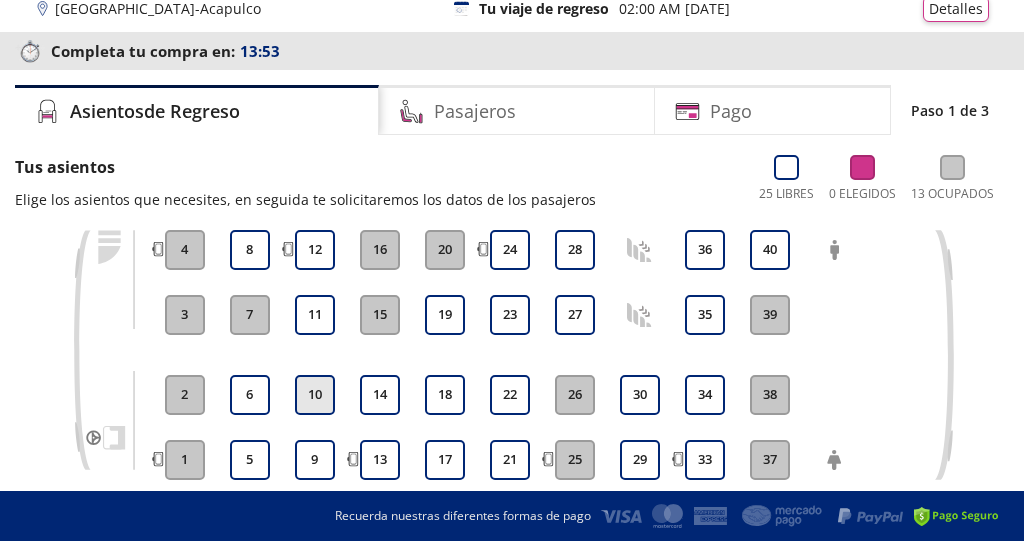 click on "10" at bounding box center (315, 395) 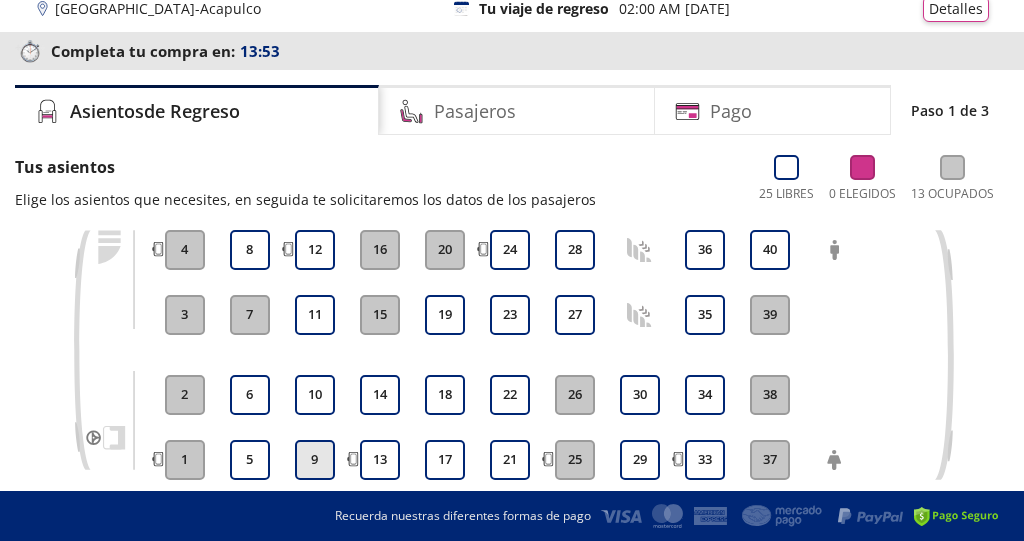 click on "9" at bounding box center [315, 460] 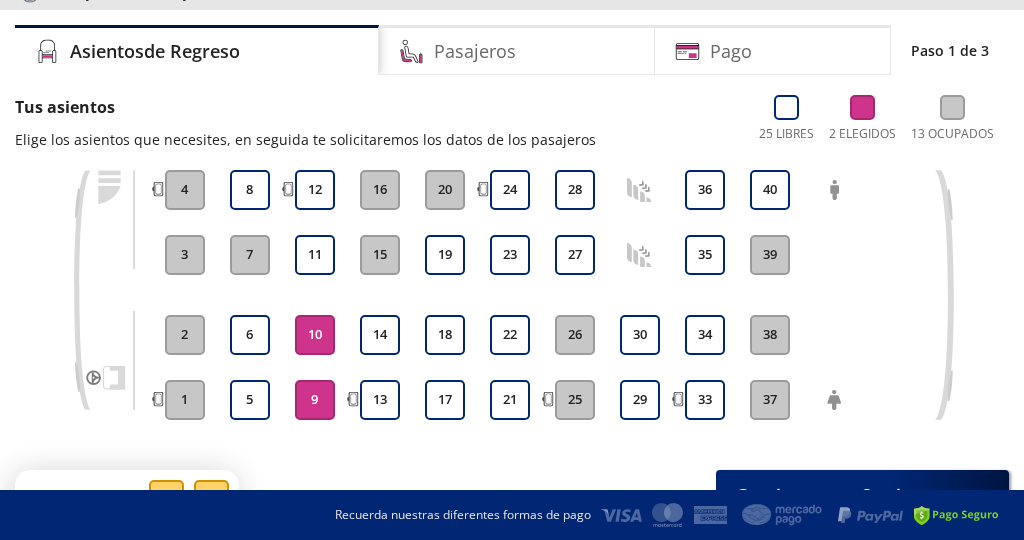 scroll, scrollTop: 153, scrollLeft: 0, axis: vertical 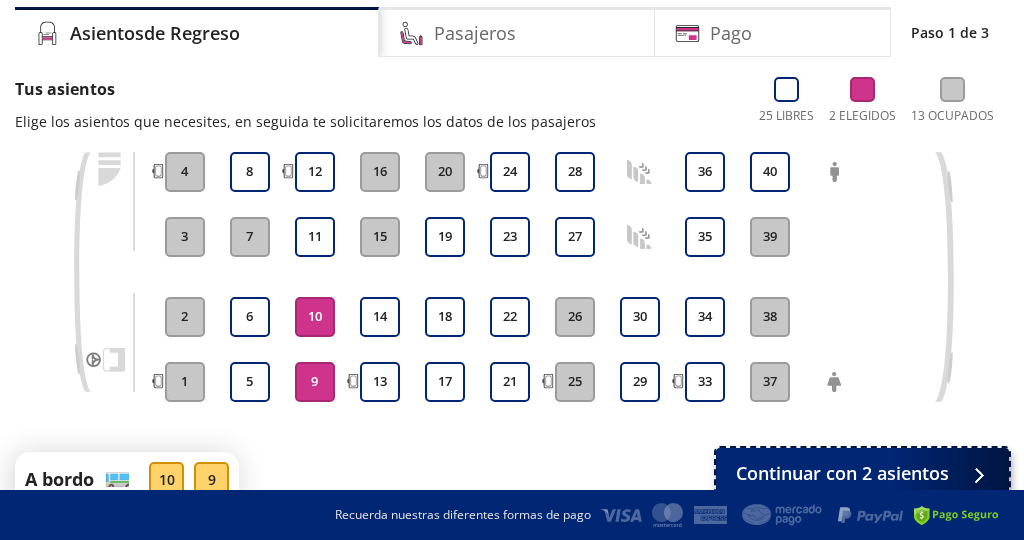 click on "Continuar con 2 asientos" at bounding box center (842, 473) 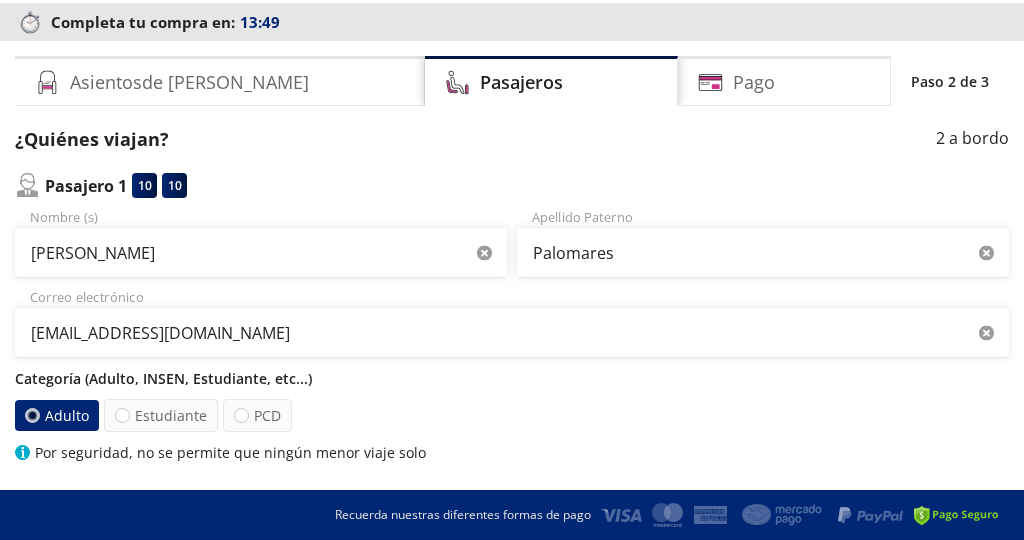 scroll, scrollTop: 108, scrollLeft: 0, axis: vertical 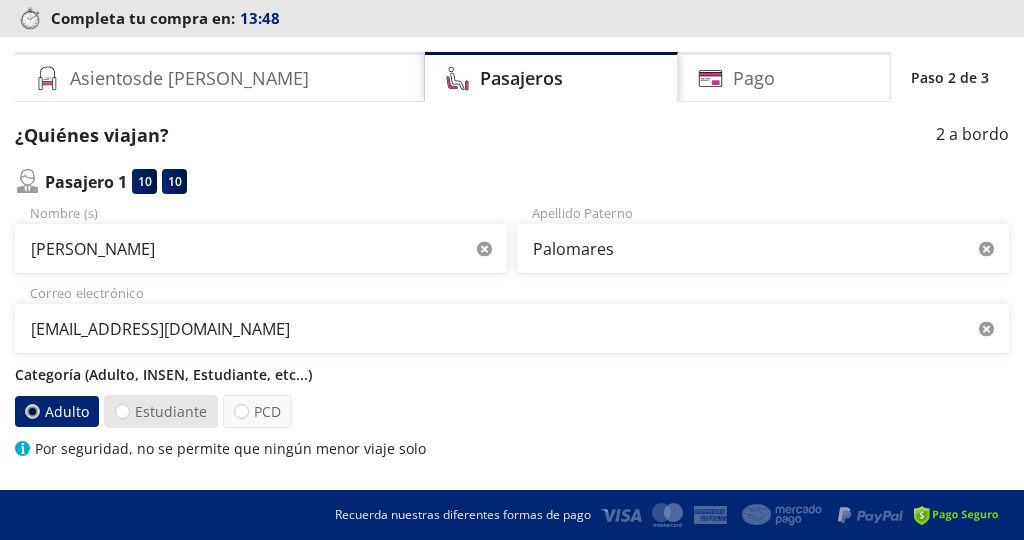 click on "Estudiante" at bounding box center [161, 411] 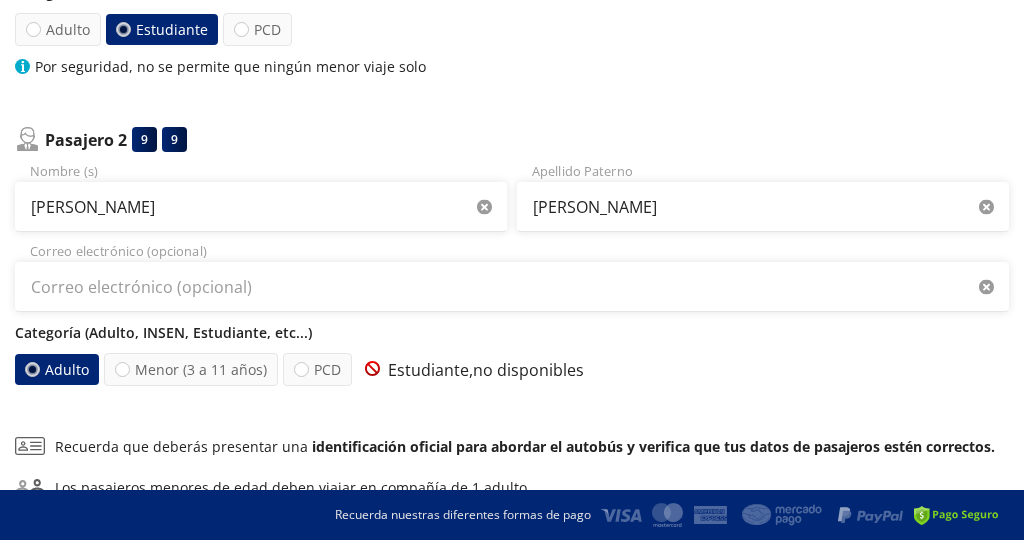 scroll, scrollTop: 596, scrollLeft: 0, axis: vertical 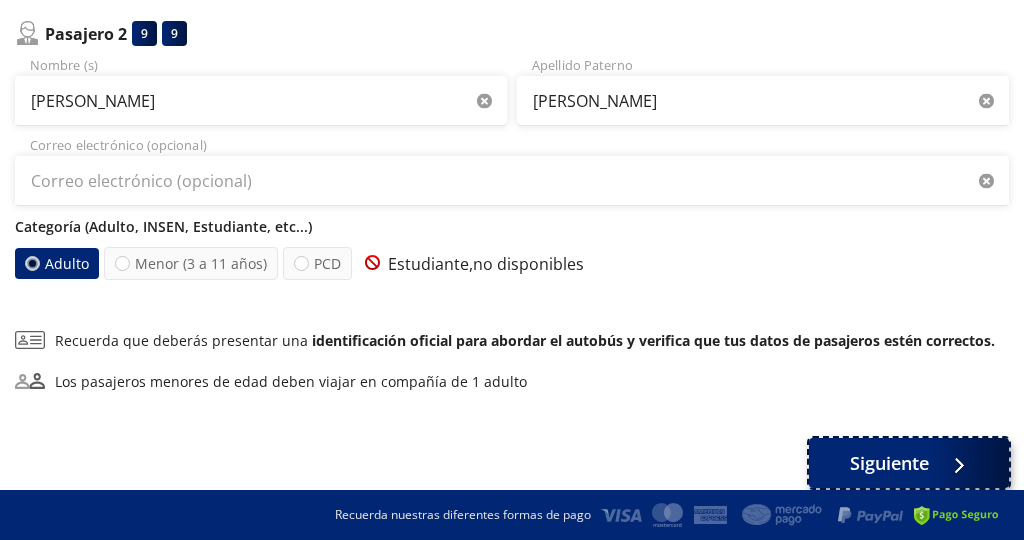 click on "Siguiente" at bounding box center [889, 463] 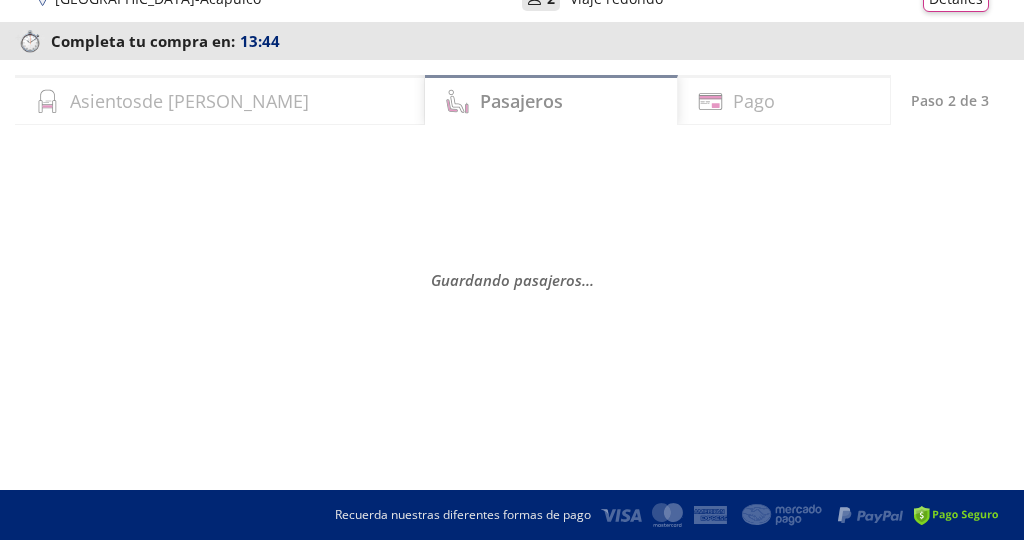 scroll, scrollTop: 0, scrollLeft: 0, axis: both 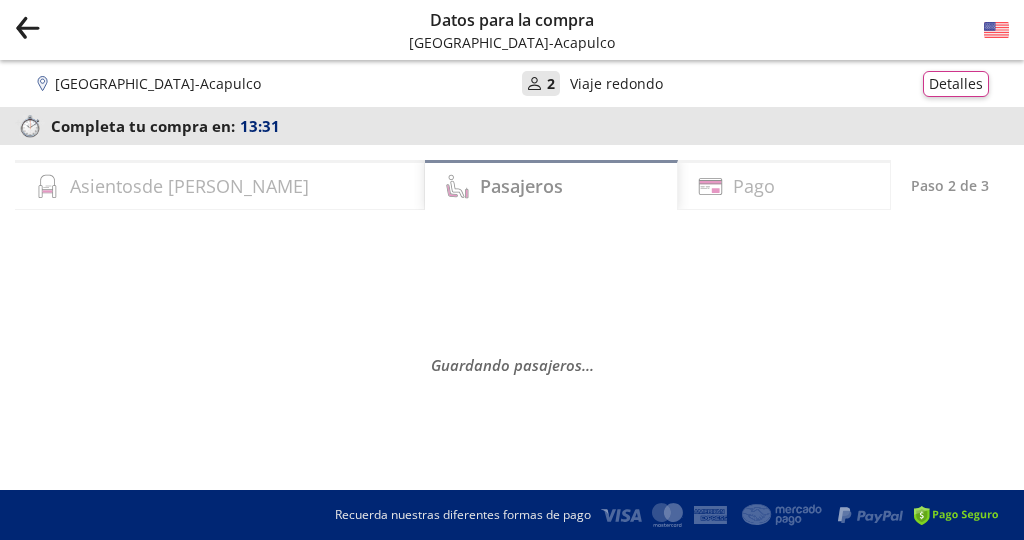 select on "MX" 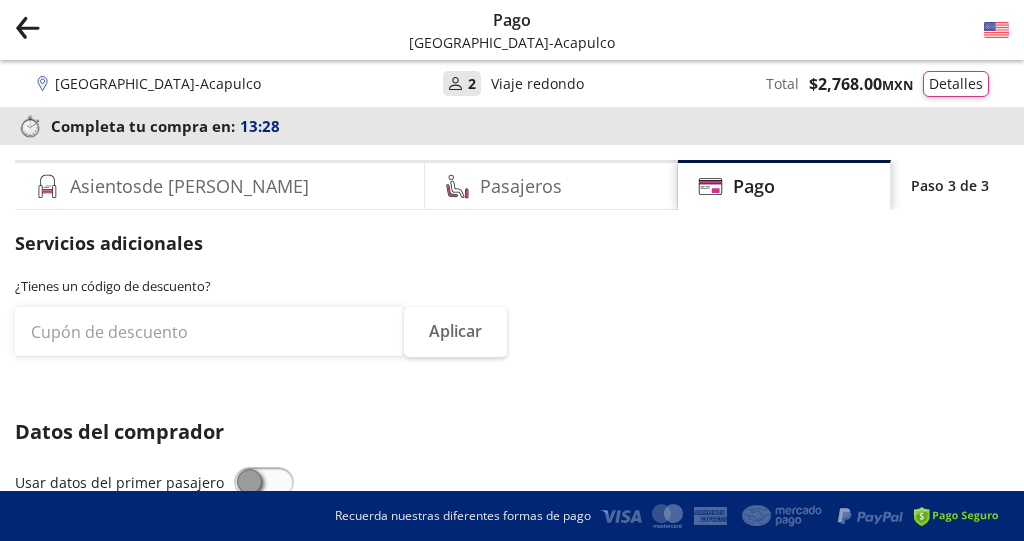 scroll, scrollTop: 29, scrollLeft: 0, axis: vertical 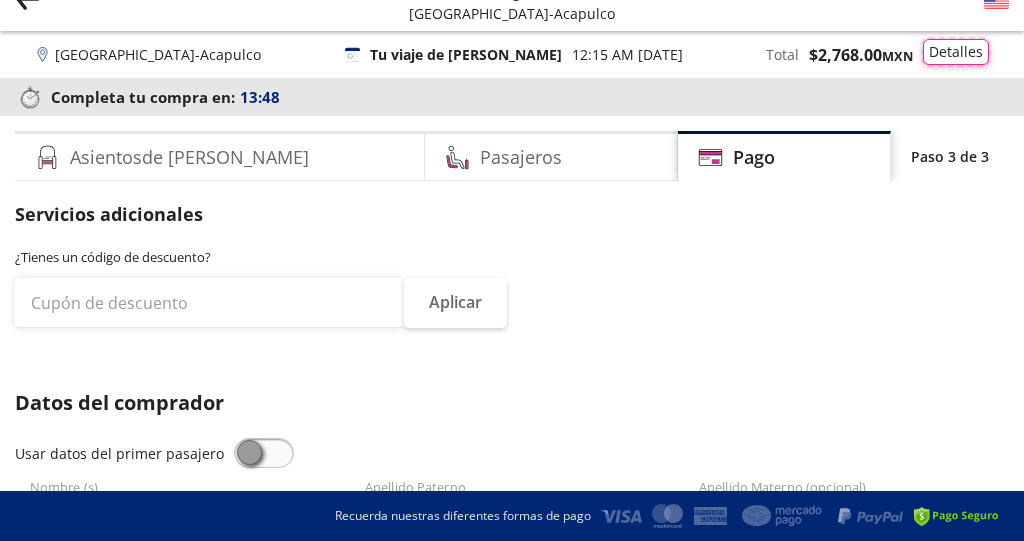 click on "Detalles" at bounding box center [956, 52] 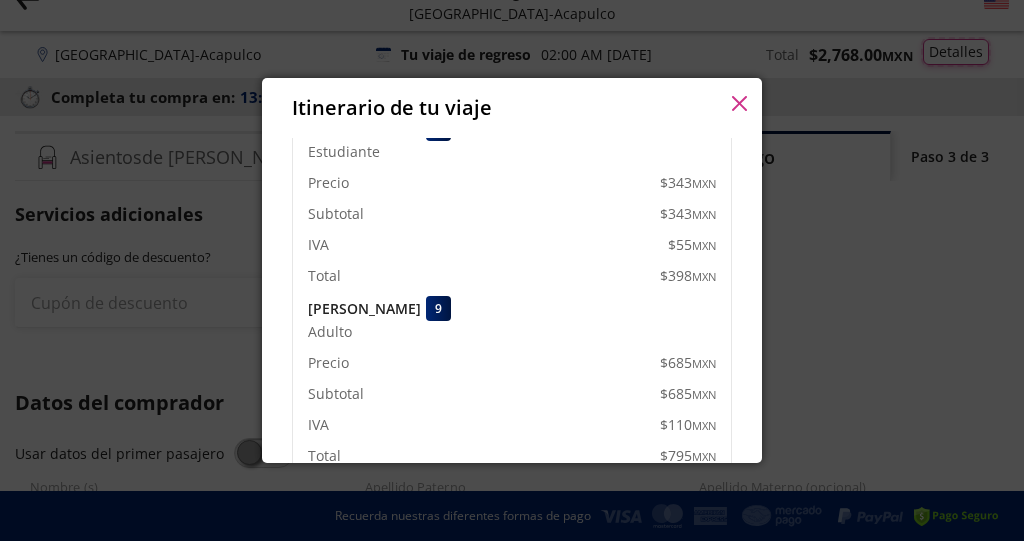 scroll, scrollTop: 0, scrollLeft: 0, axis: both 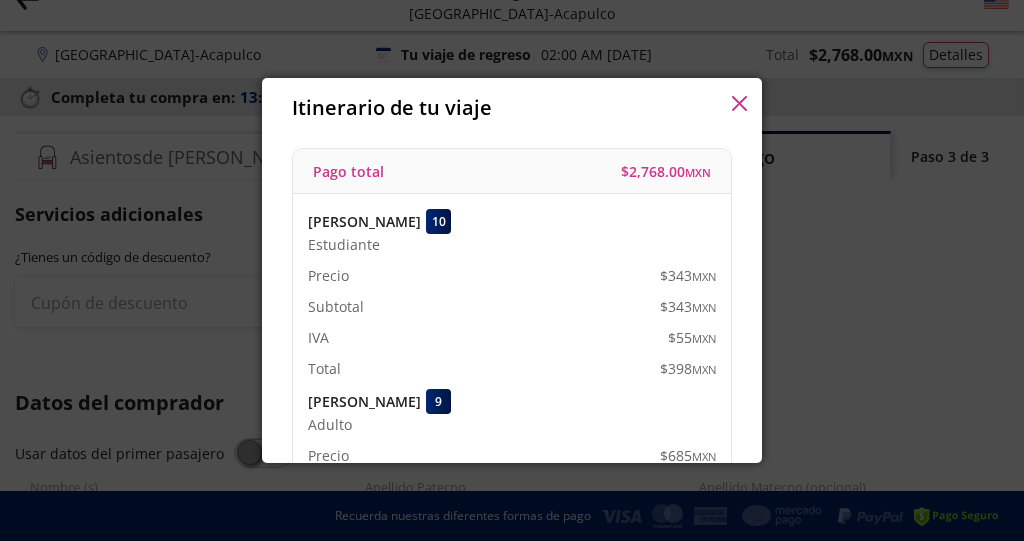 click 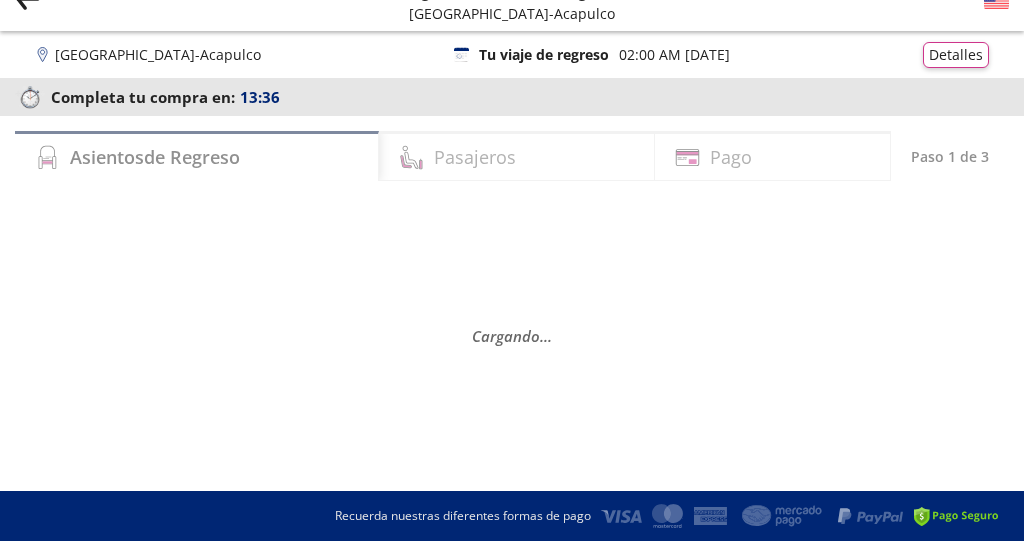 scroll, scrollTop: 0, scrollLeft: 0, axis: both 